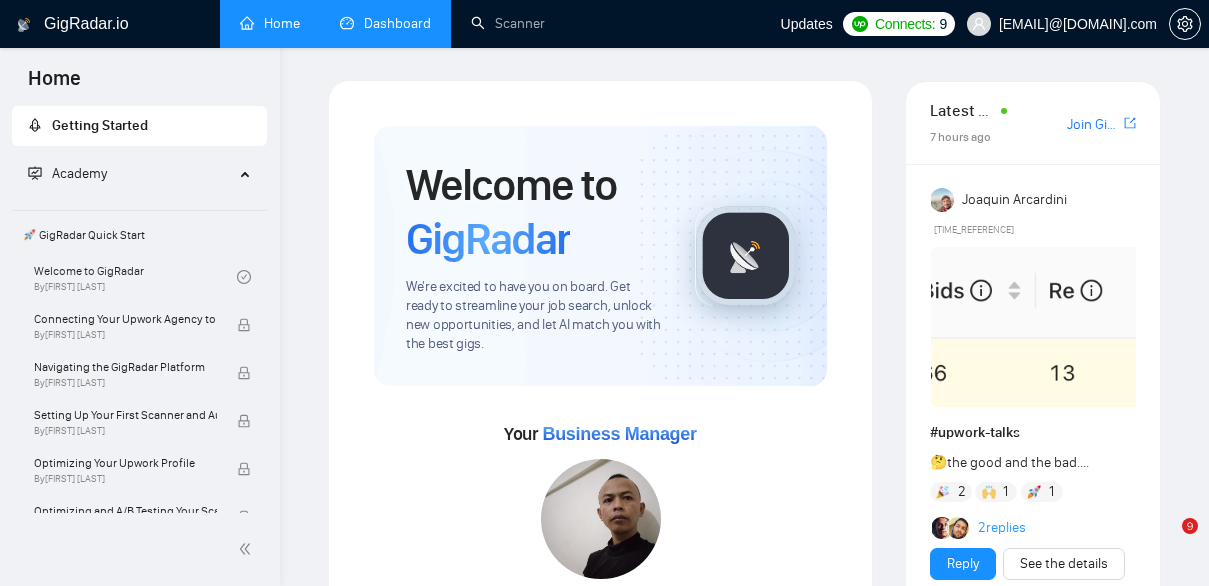 scroll, scrollTop: 909, scrollLeft: 0, axis: vertical 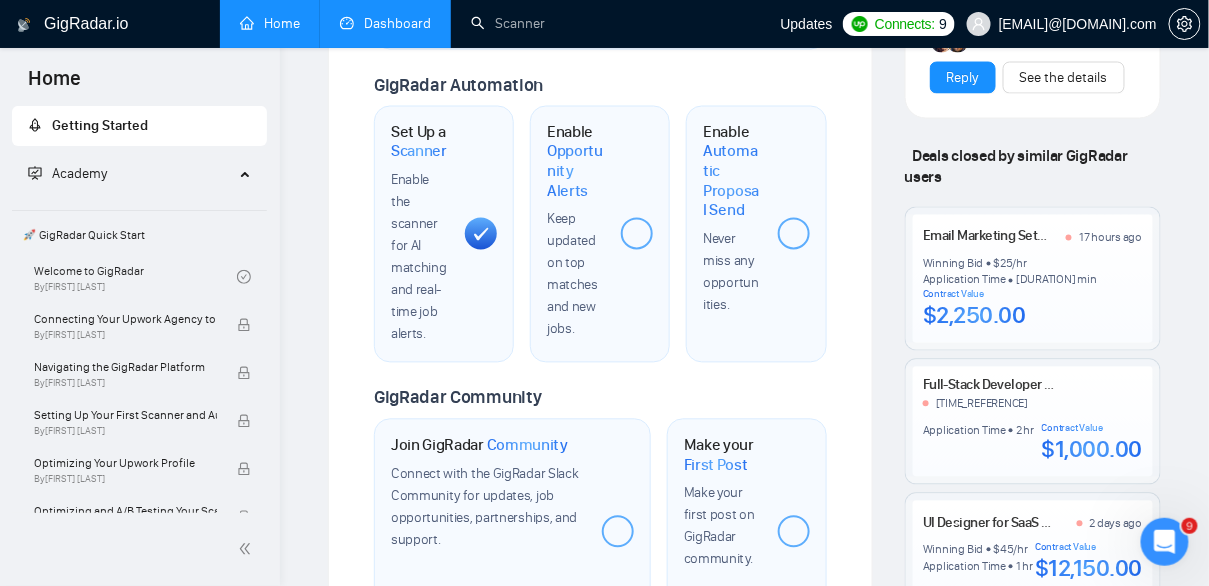 click on "Dashboard" at bounding box center [385, 23] 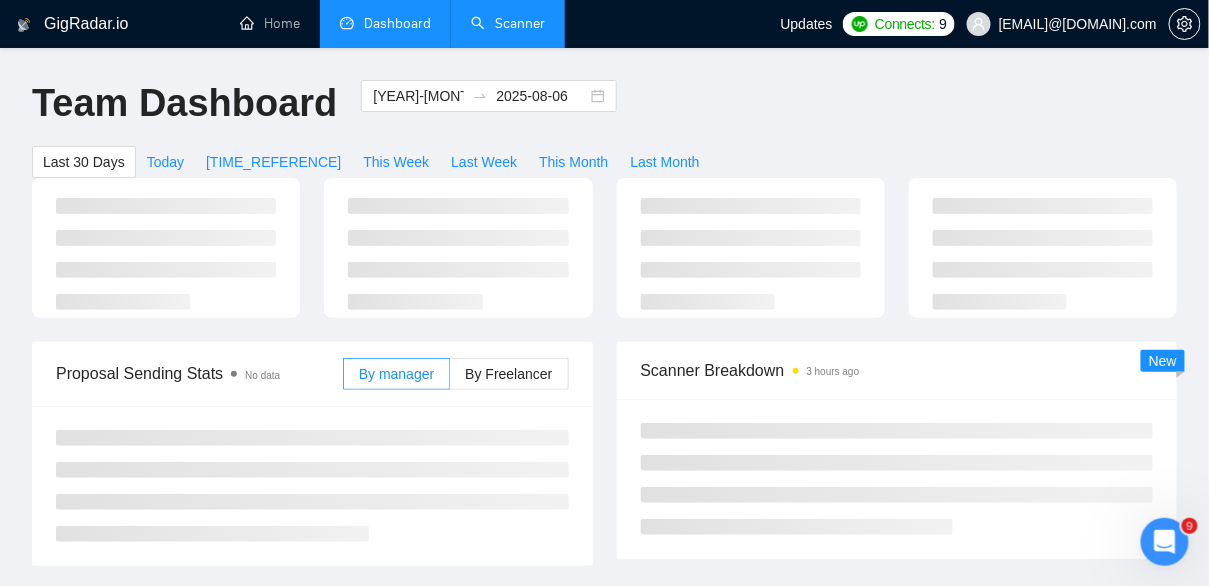 click on "Scanner" at bounding box center [508, 23] 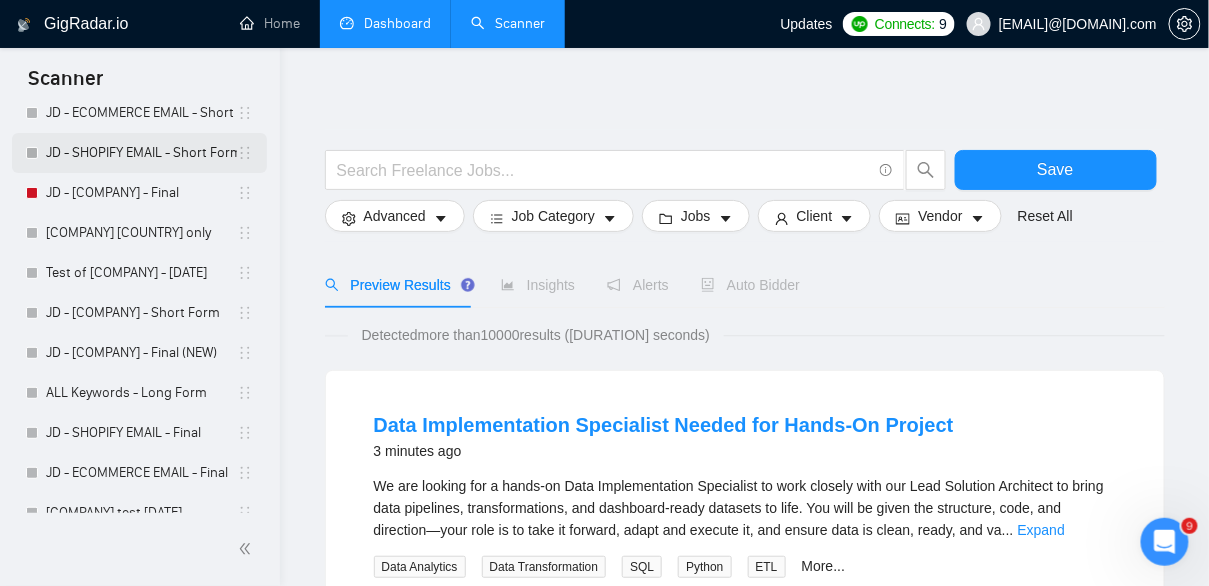 scroll, scrollTop: 328, scrollLeft: 0, axis: vertical 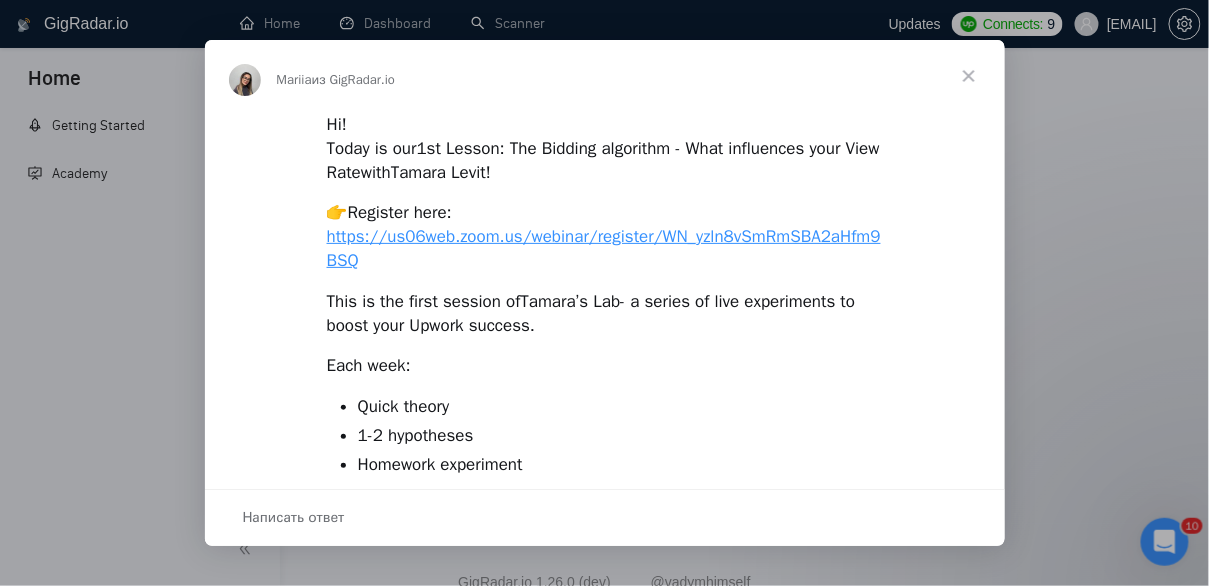 click at bounding box center (969, 76) 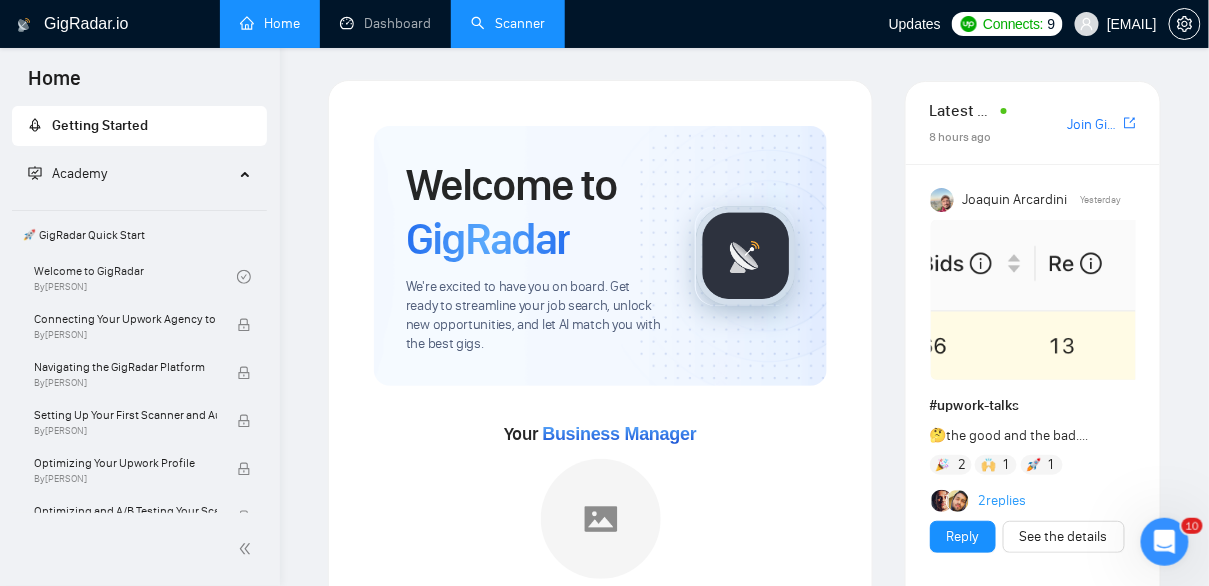 click on "Scanner" at bounding box center [508, 23] 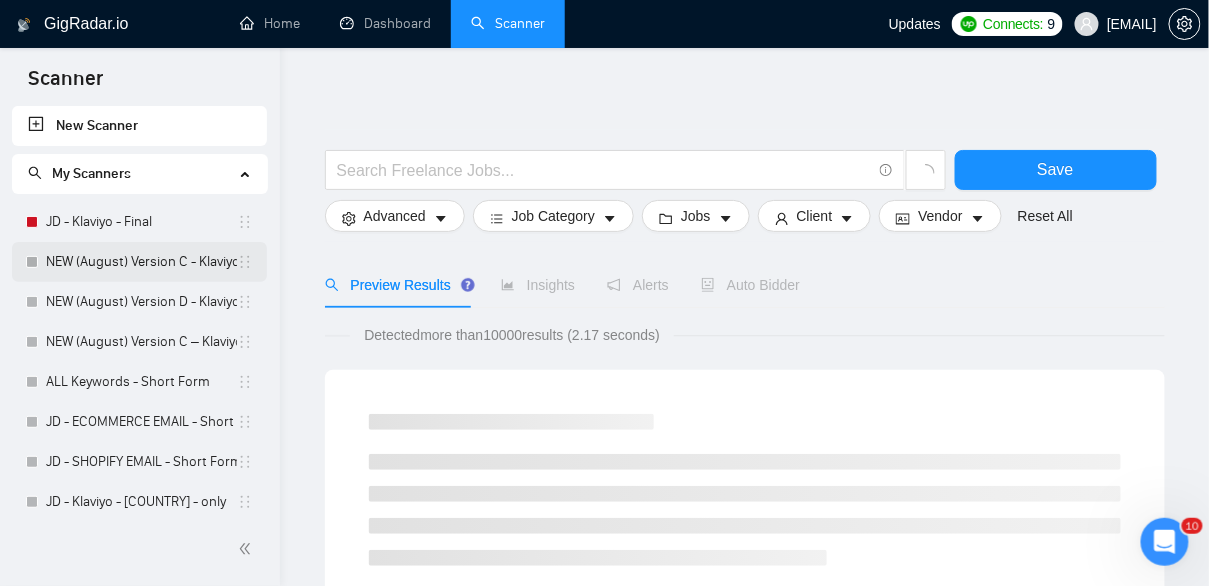 click on "NEW (August) Version C - Klaviyo" at bounding box center [141, 262] 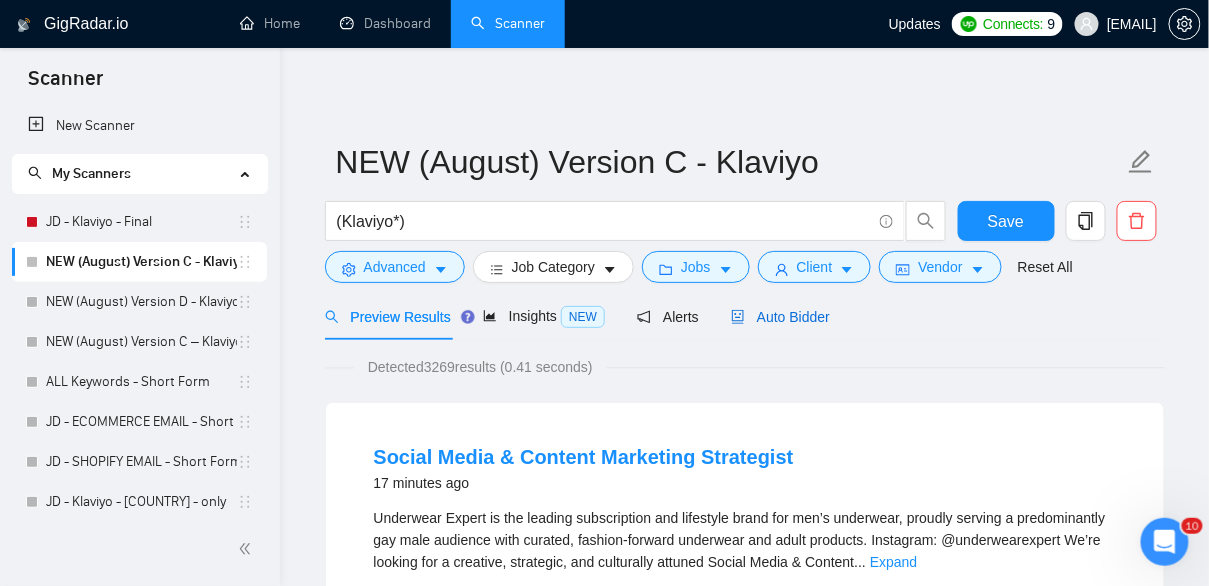 click on "Auto Bidder" at bounding box center [780, 317] 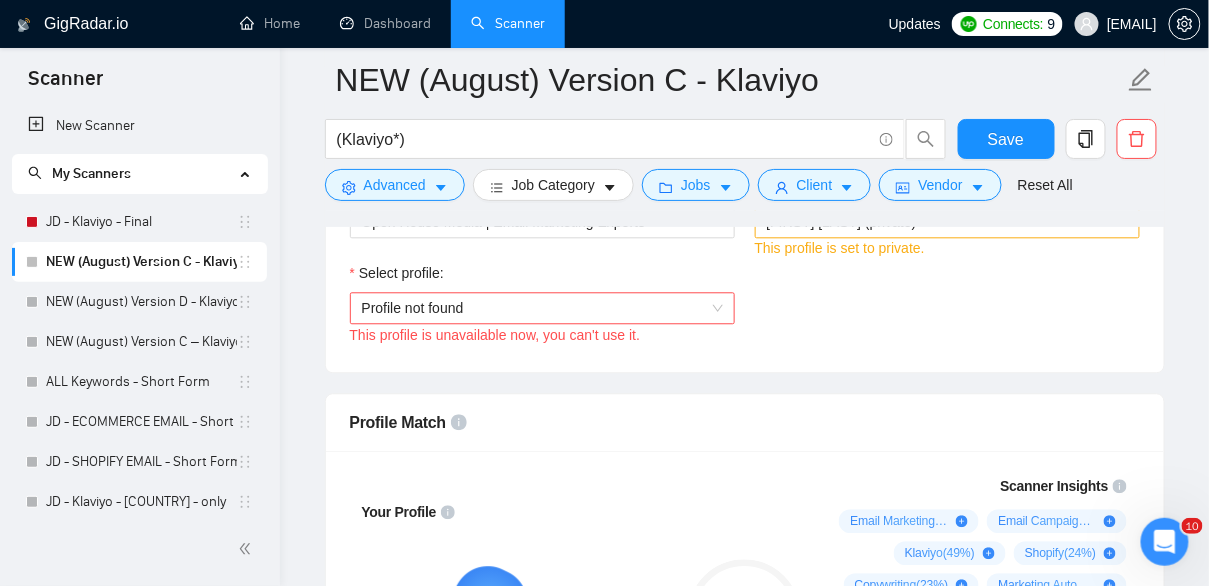 scroll, scrollTop: 1096, scrollLeft: 0, axis: vertical 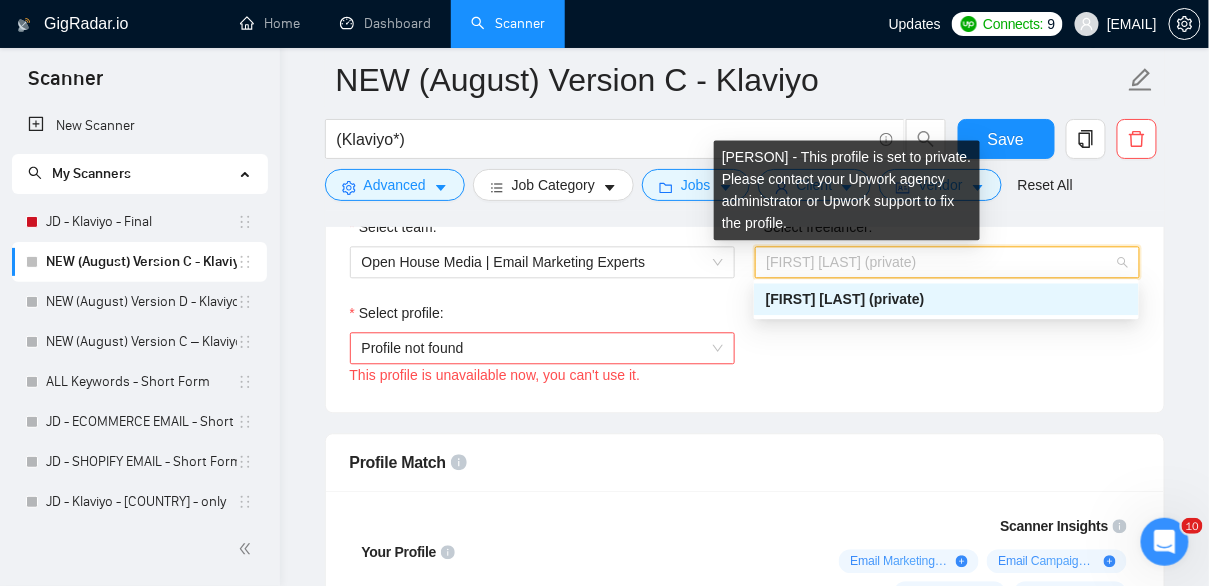 click on "[FIRST] [LAST] (private)" at bounding box center [842, 262] 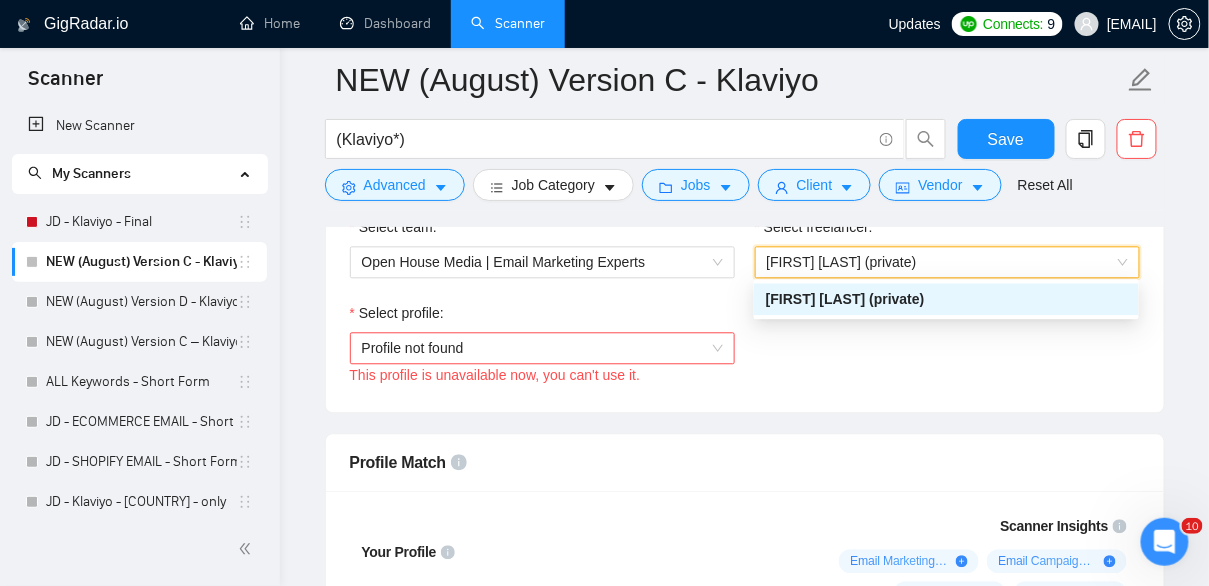 click on "Select profile: Profile not found This profile is unavailable now, you can't use it." at bounding box center (745, 345) 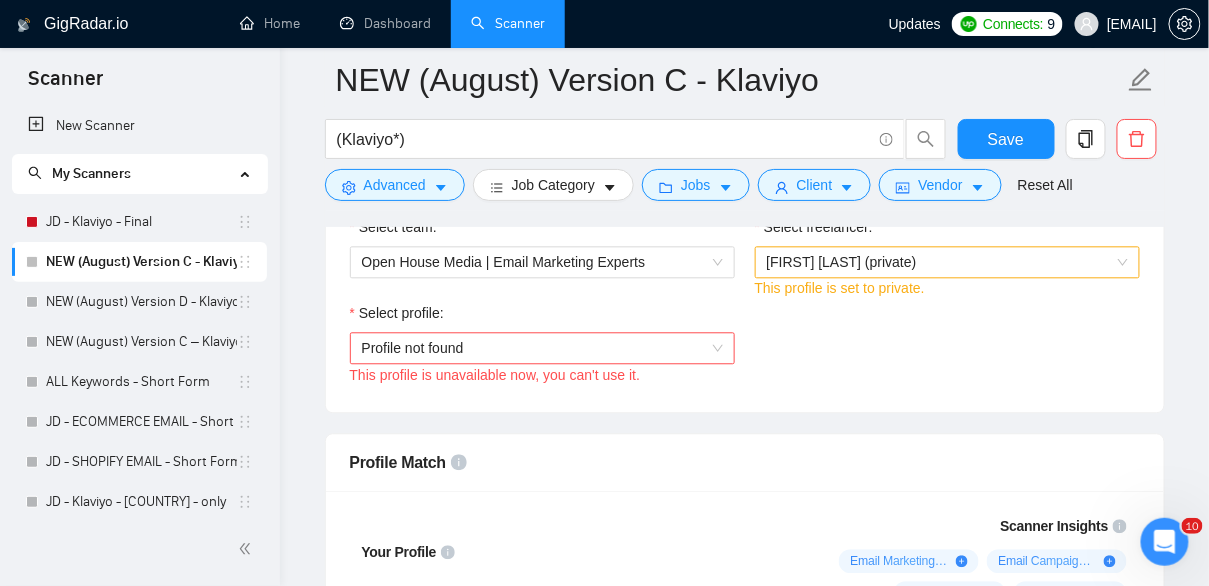 click on "Profile not found" at bounding box center (542, 348) 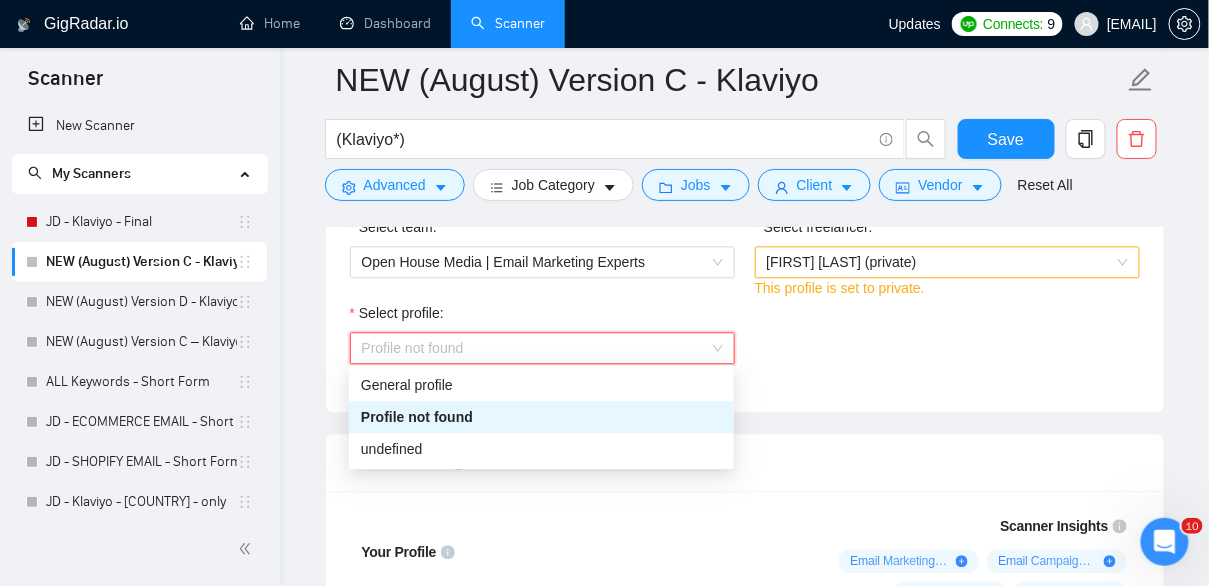 click on "Select profile: Profile not found This profile is unavailable now, you can't use it." at bounding box center (745, 345) 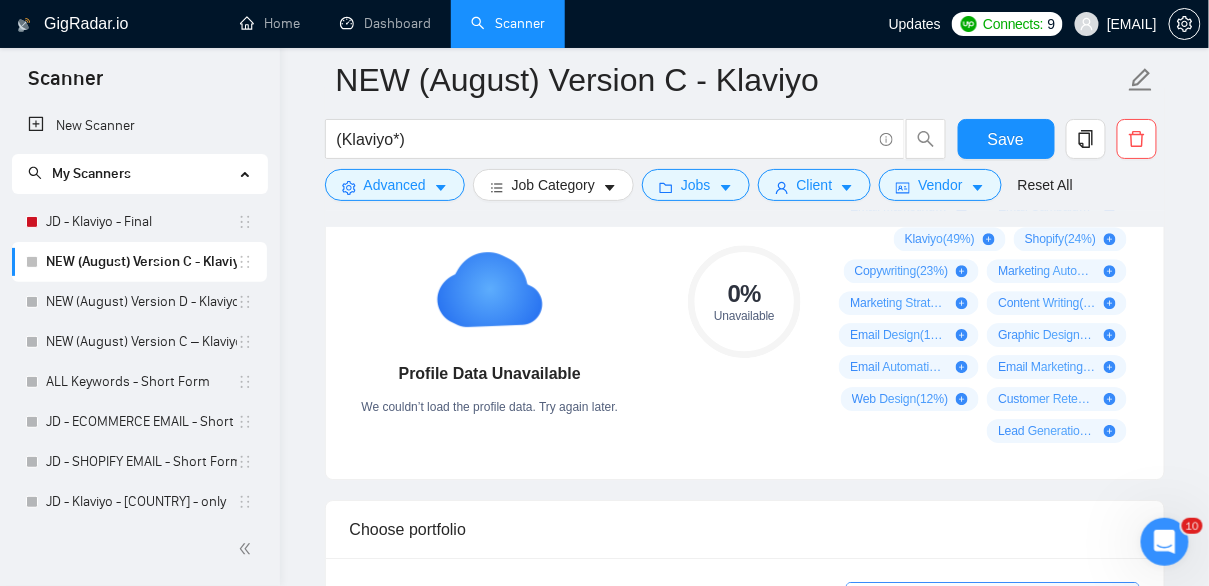 scroll, scrollTop: 1430, scrollLeft: 0, axis: vertical 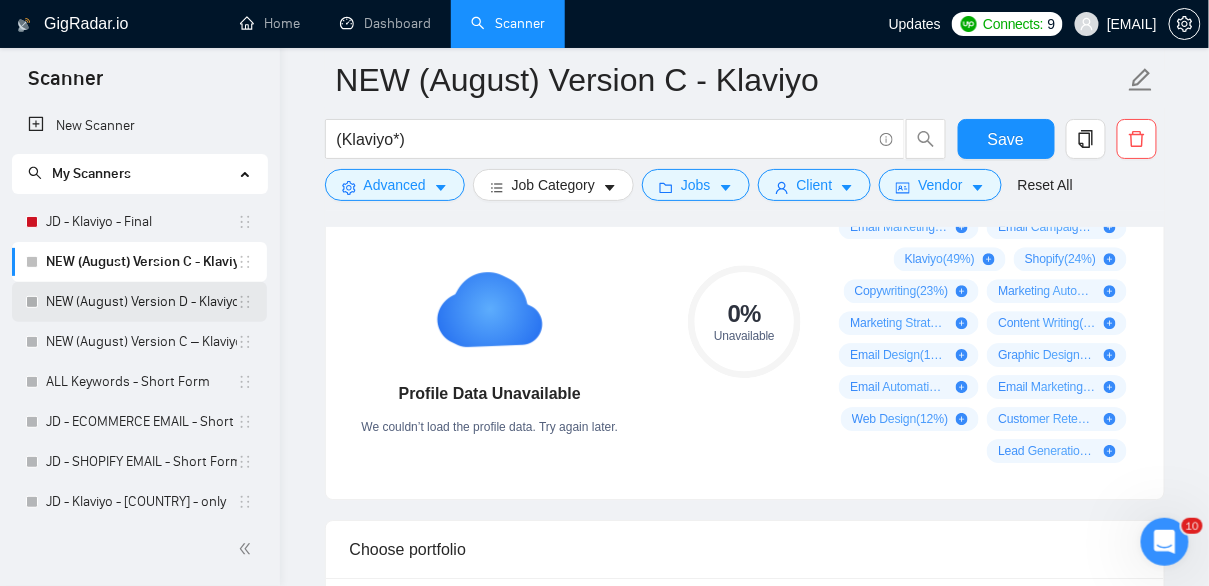 click on "NEW (August) Version D - Klaviyo" at bounding box center [141, 302] 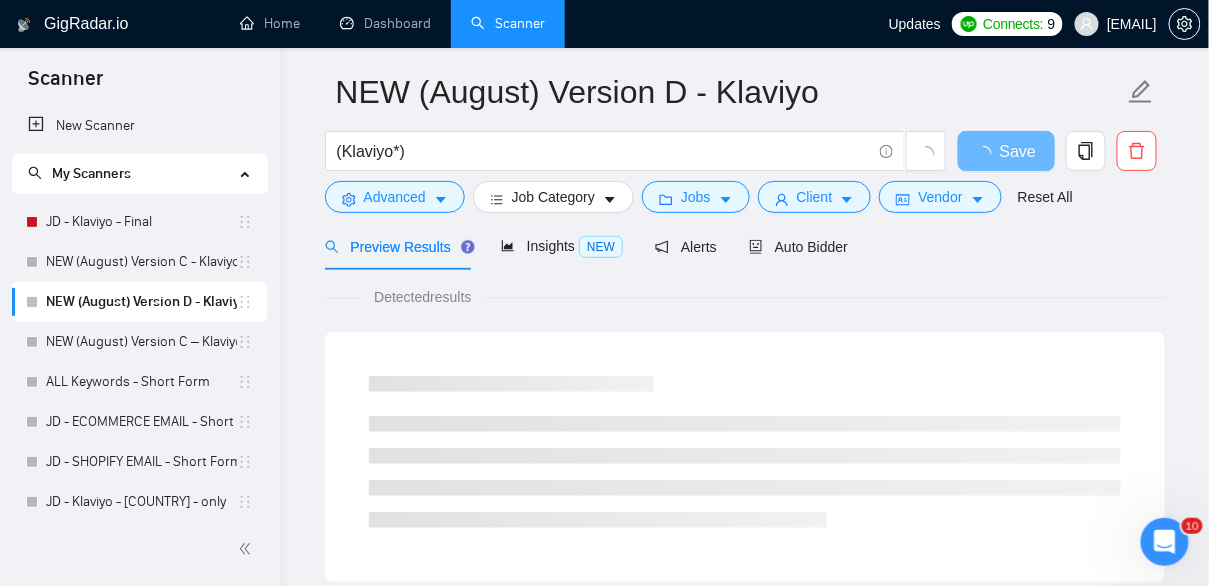 scroll, scrollTop: 0, scrollLeft: 0, axis: both 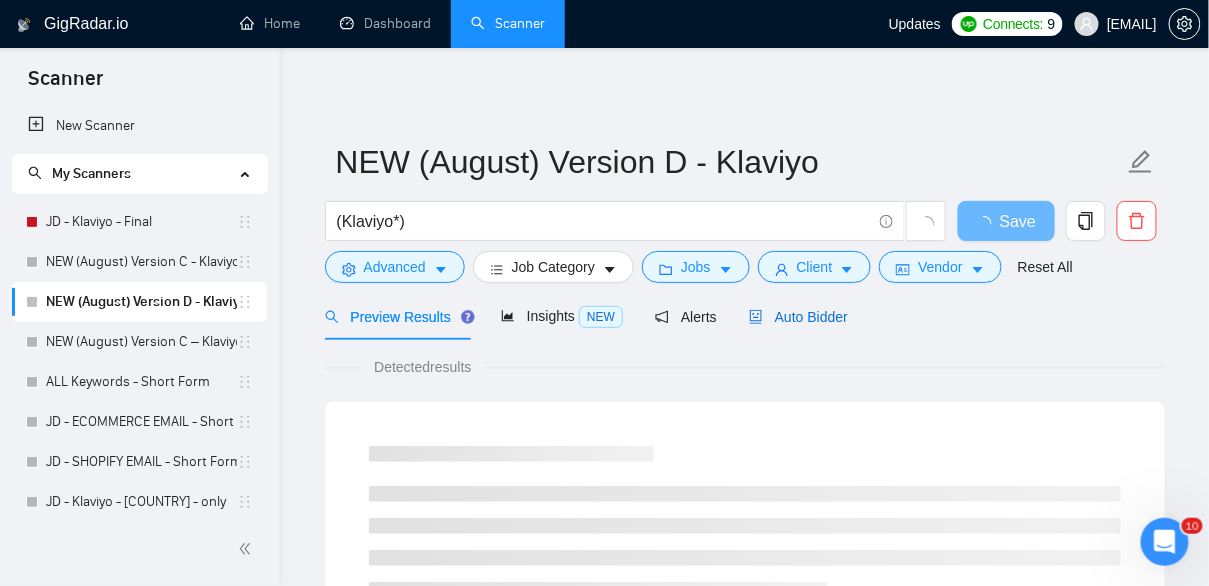 click on "Auto Bidder" at bounding box center (798, 317) 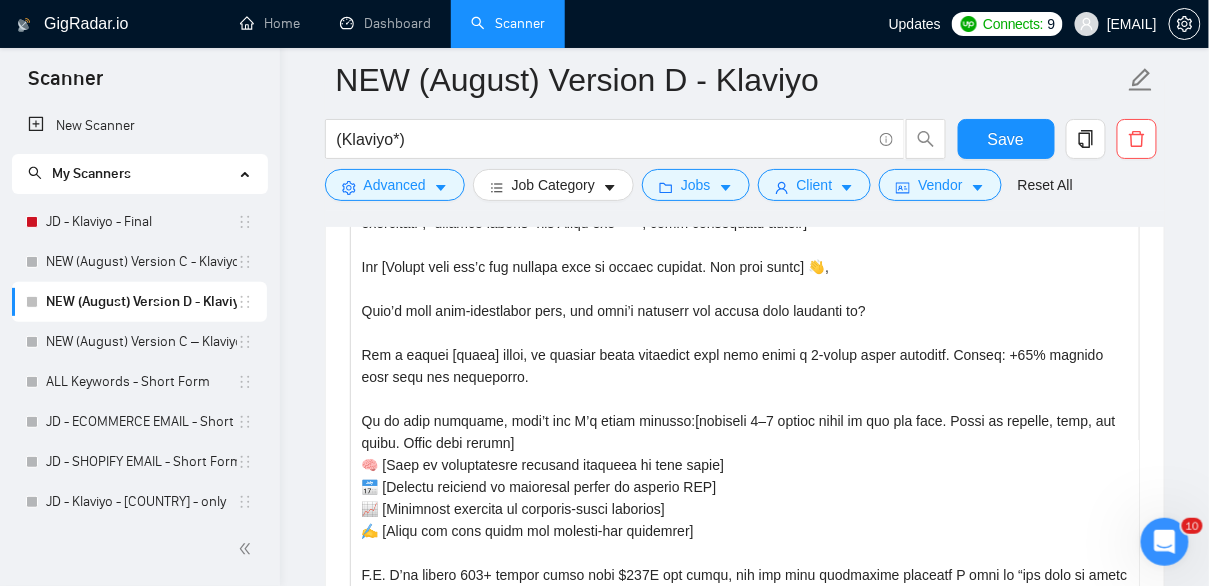 scroll, scrollTop: 2267, scrollLeft: 0, axis: vertical 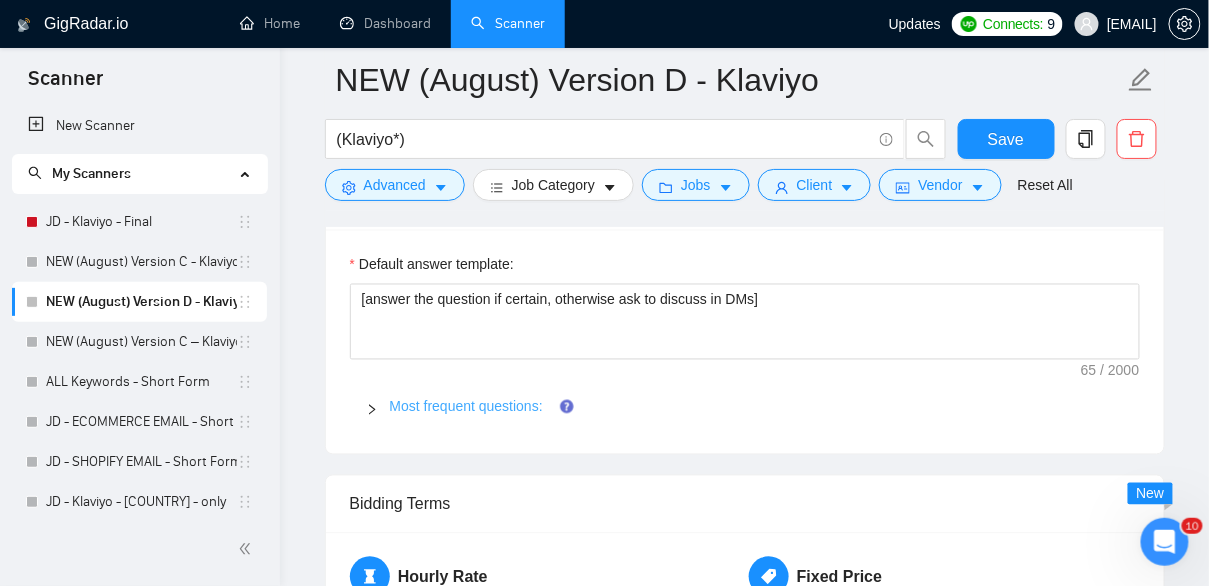 click on "Most frequent questions:" at bounding box center [466, 407] 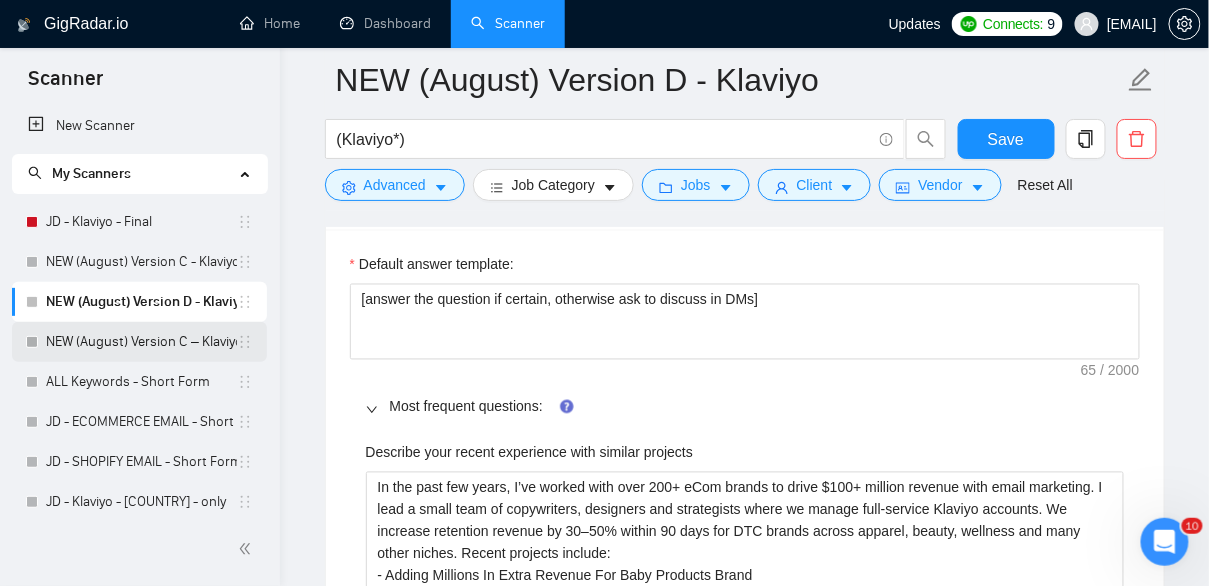 click on "NEW (August) Version C – Klaviyo – UK" at bounding box center (141, 342) 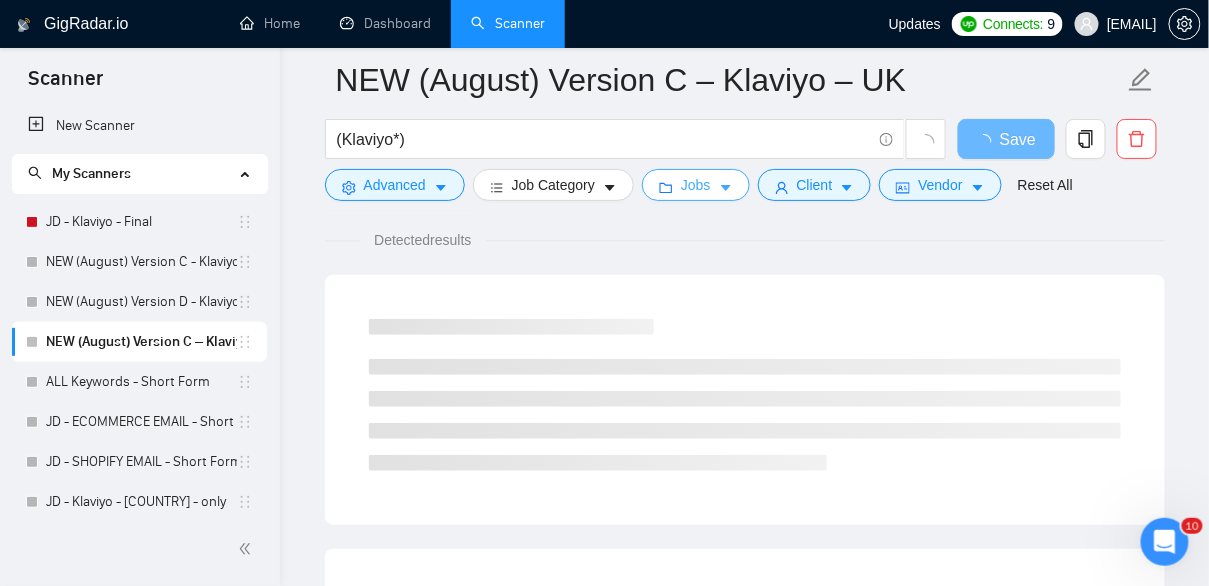 scroll, scrollTop: 1331, scrollLeft: 0, axis: vertical 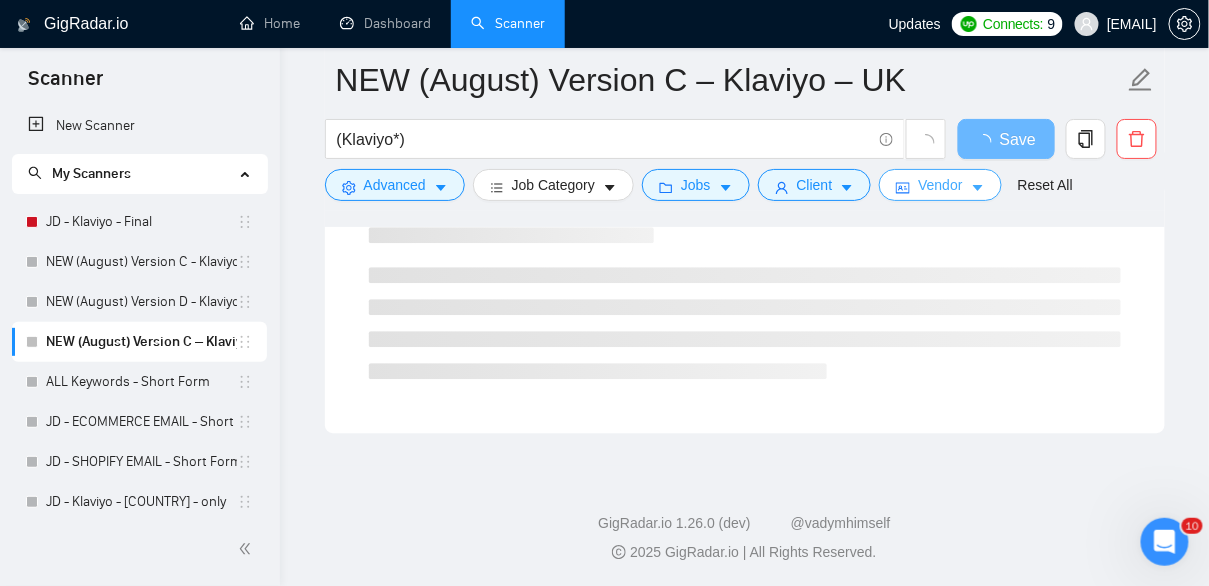 click on "Vendor" at bounding box center (940, 185) 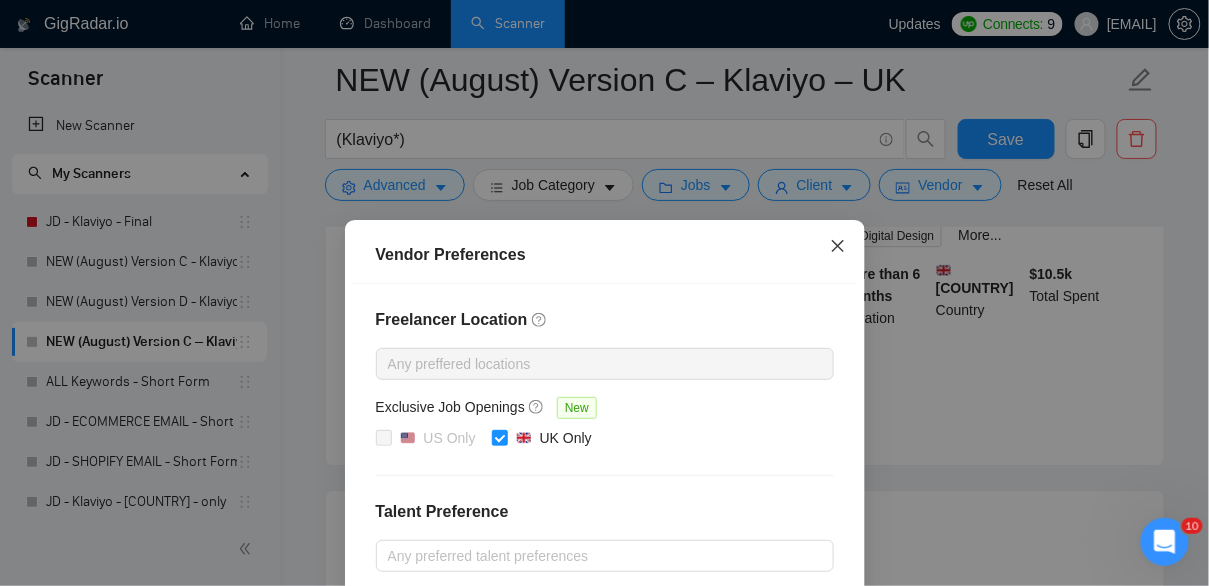 click 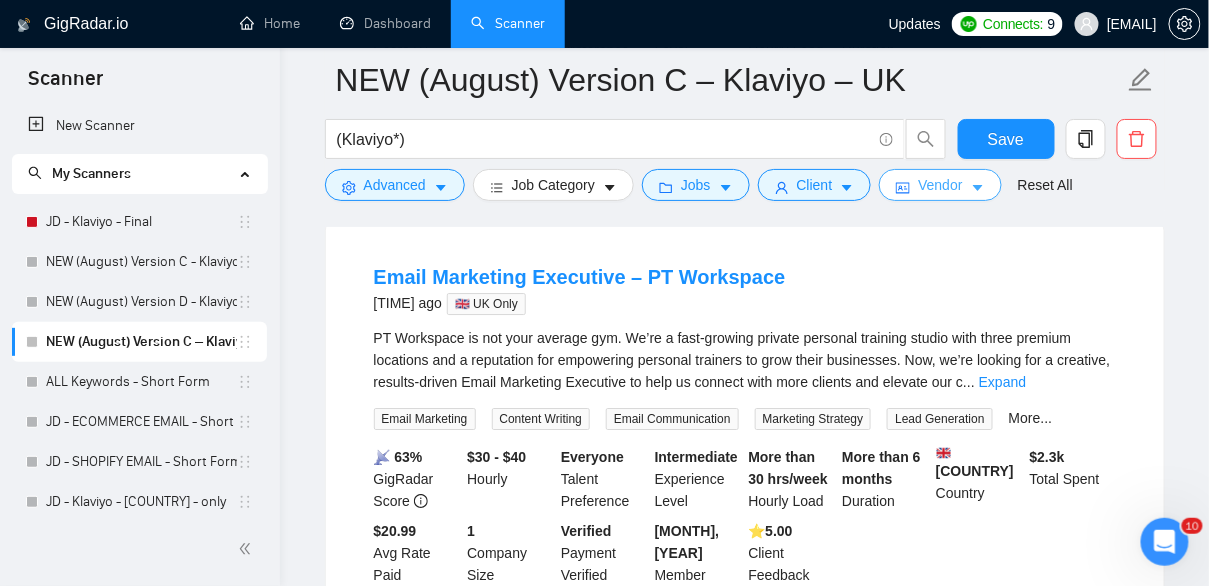 scroll, scrollTop: 1598, scrollLeft: 0, axis: vertical 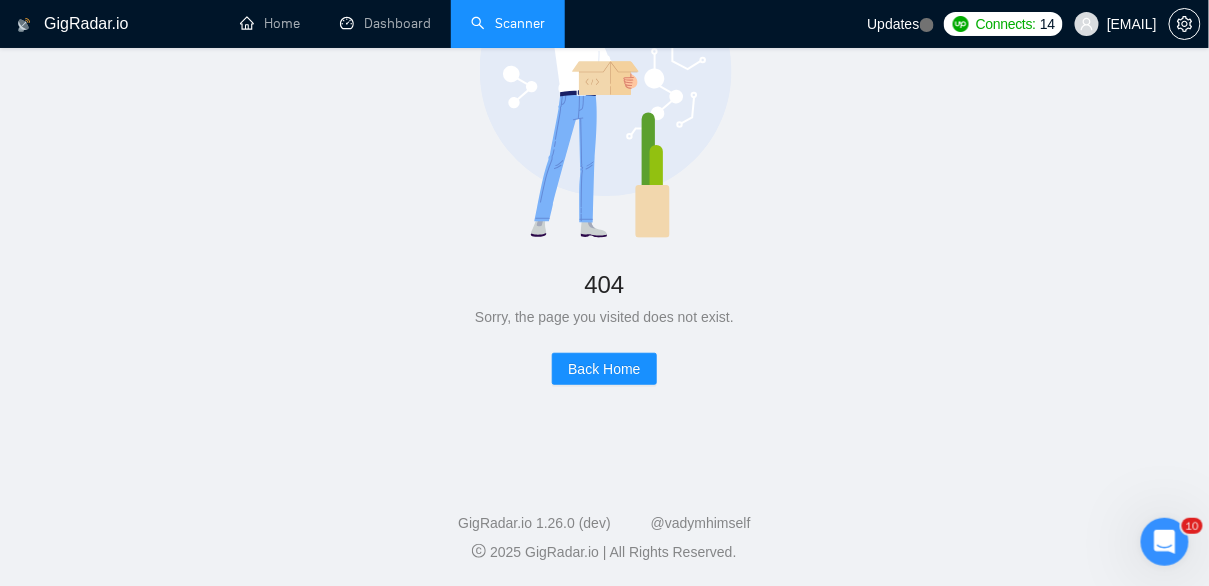 click on "Scanner" at bounding box center (508, 23) 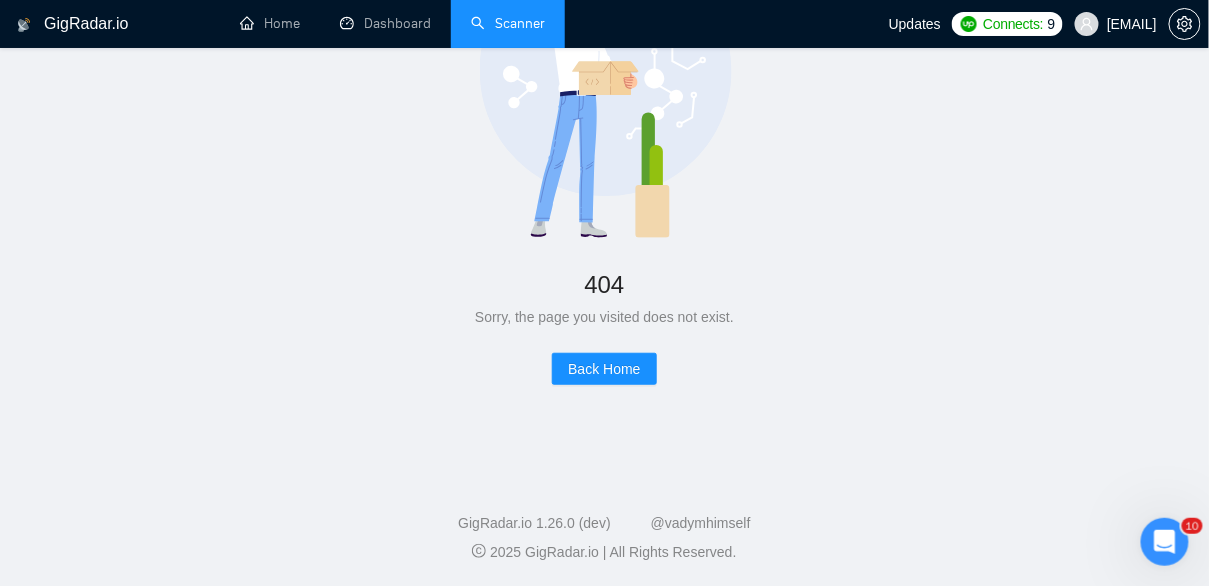 scroll, scrollTop: 0, scrollLeft: 0, axis: both 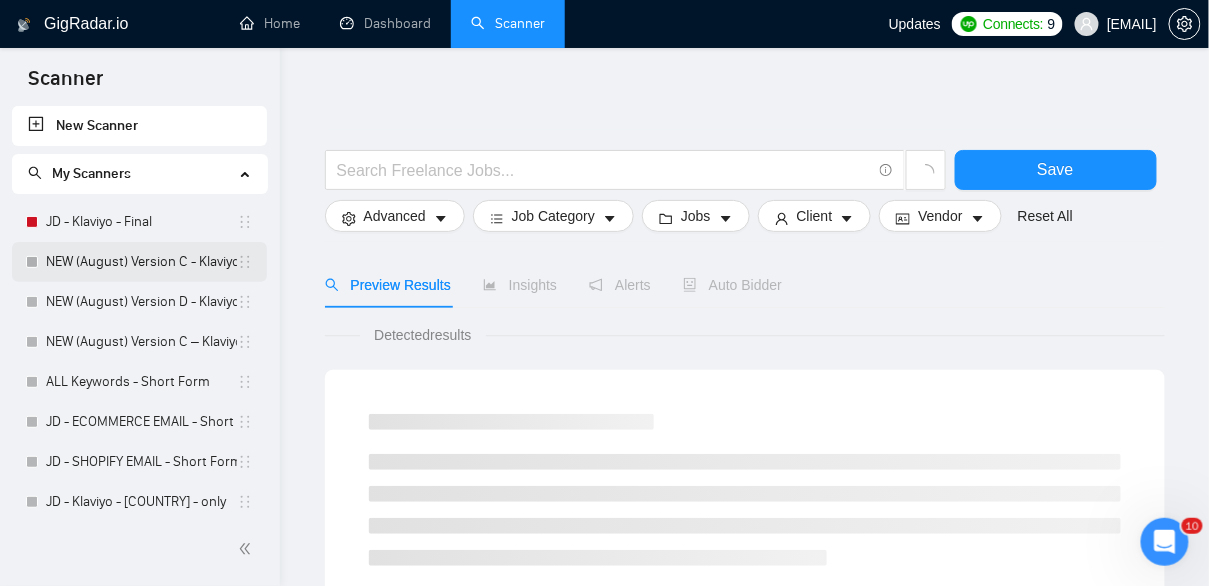 click on "NEW (August) Version C - Klaviyo" at bounding box center [141, 262] 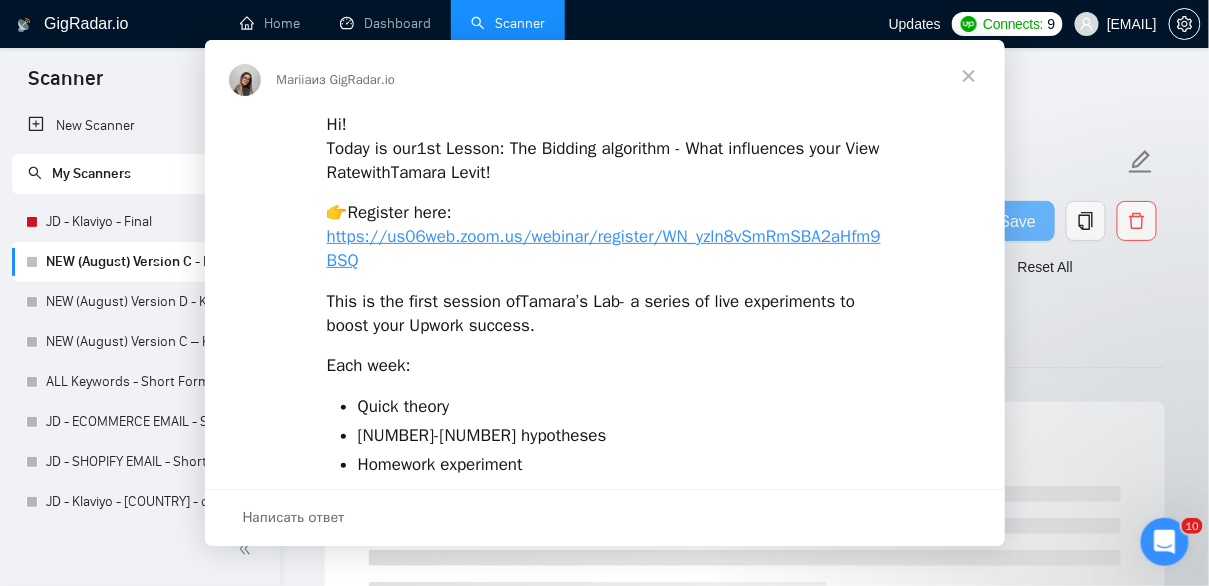 scroll, scrollTop: 0, scrollLeft: 0, axis: both 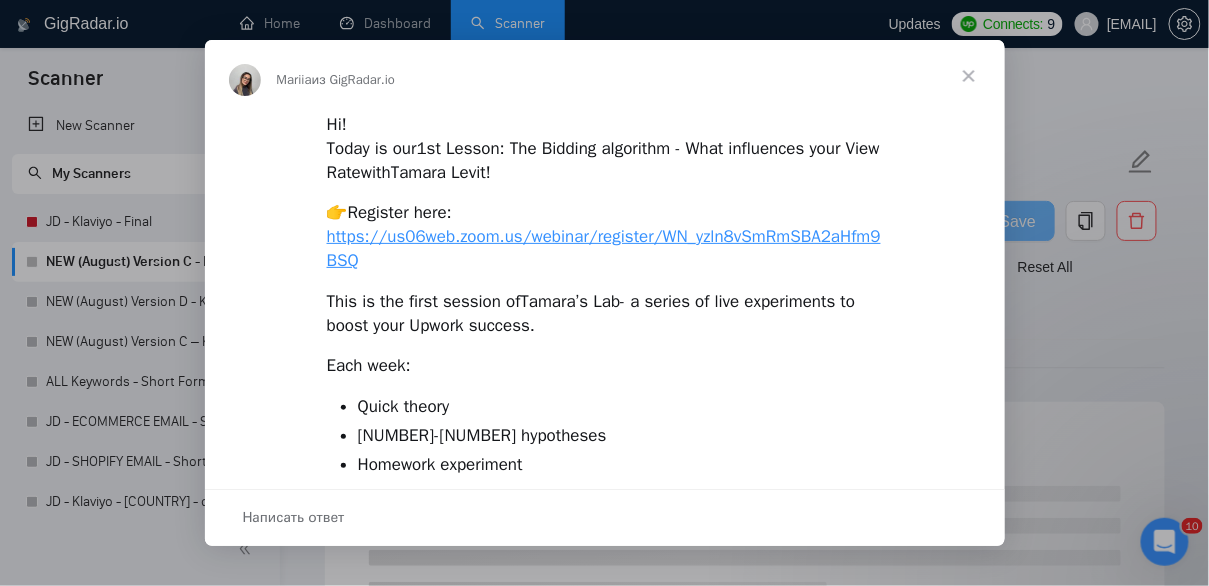 click at bounding box center [969, 76] 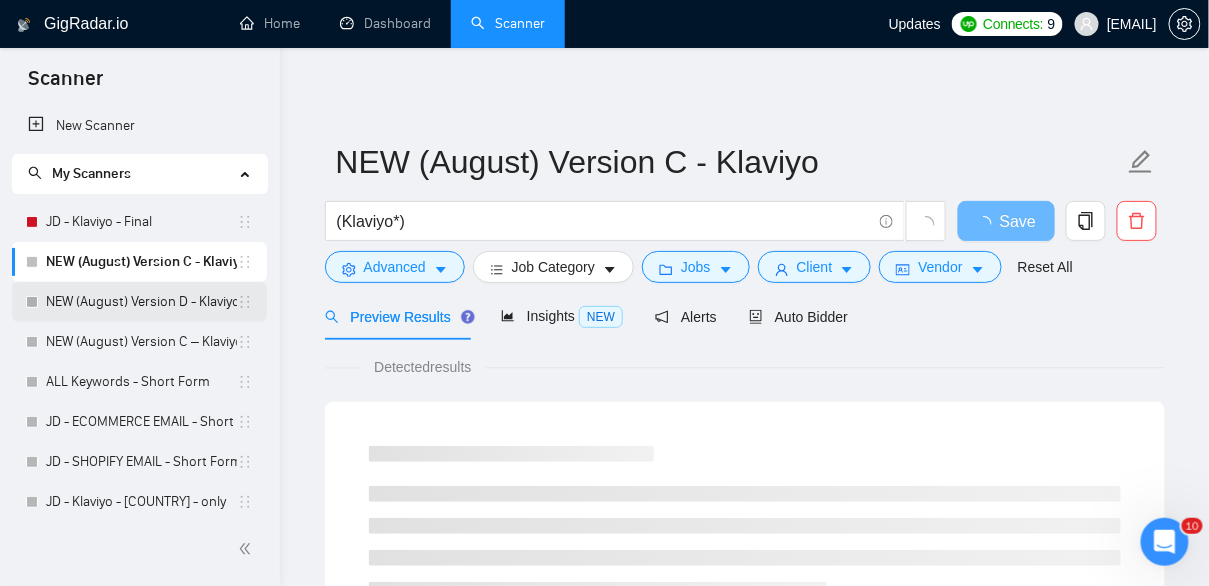 click on "NEW (August) Version D - Klaviyo" at bounding box center [141, 302] 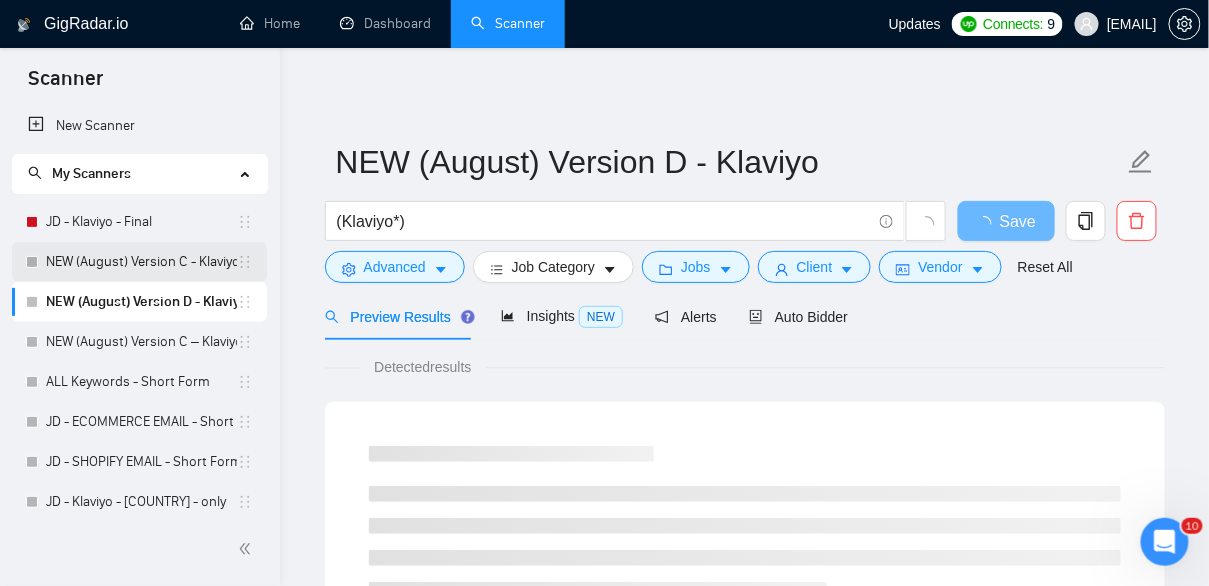 click on "NEW (August) Version C - Klaviyo" at bounding box center [141, 262] 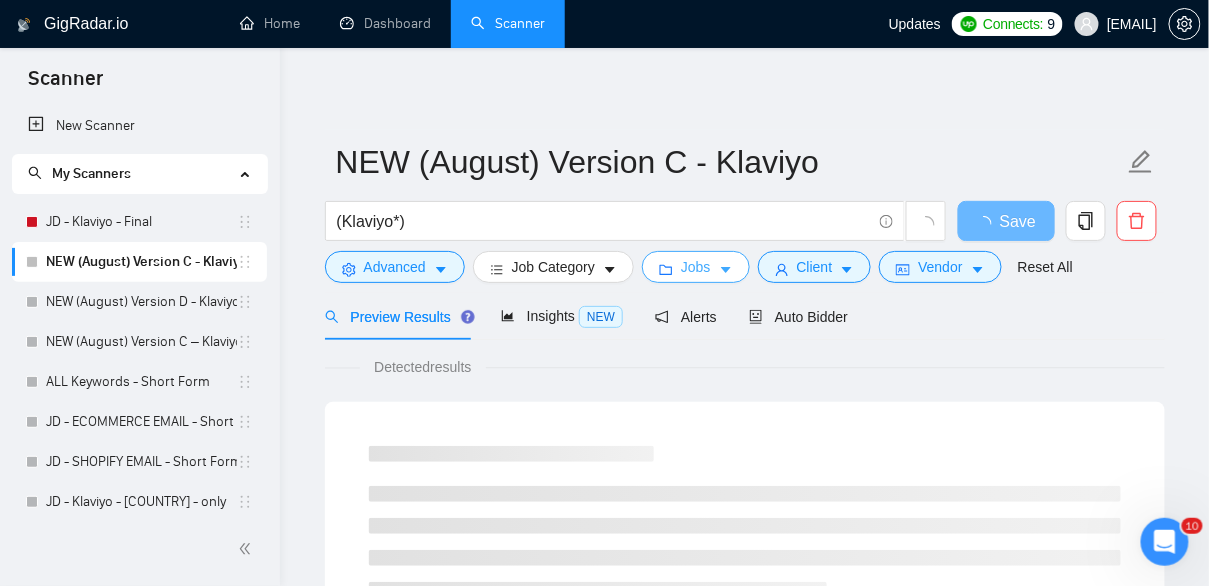 click on "Jobs" at bounding box center [696, 267] 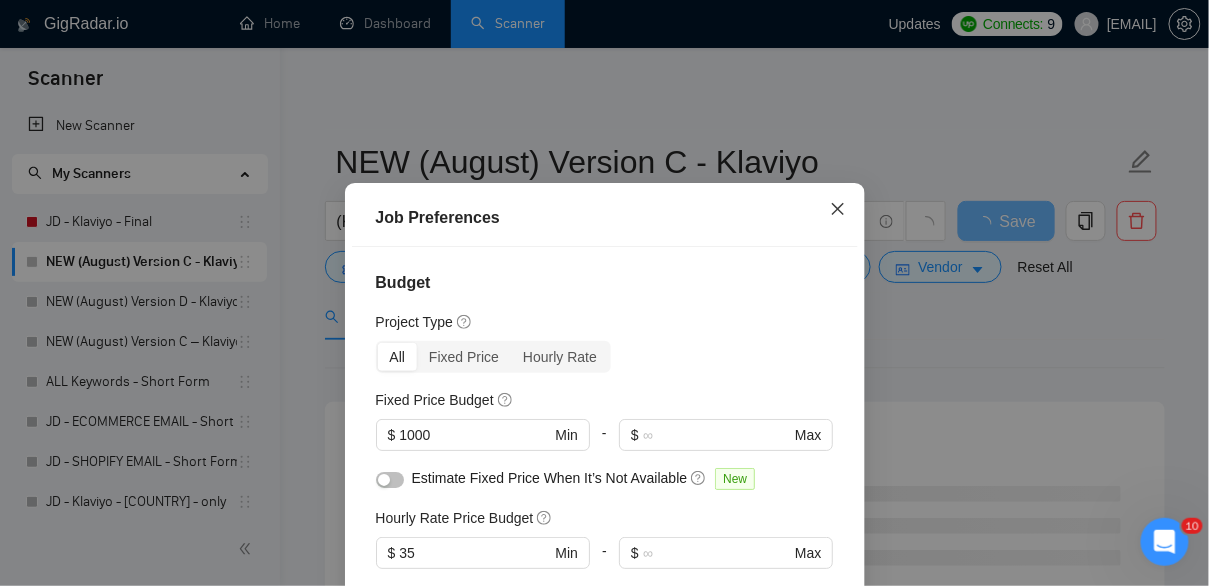 click 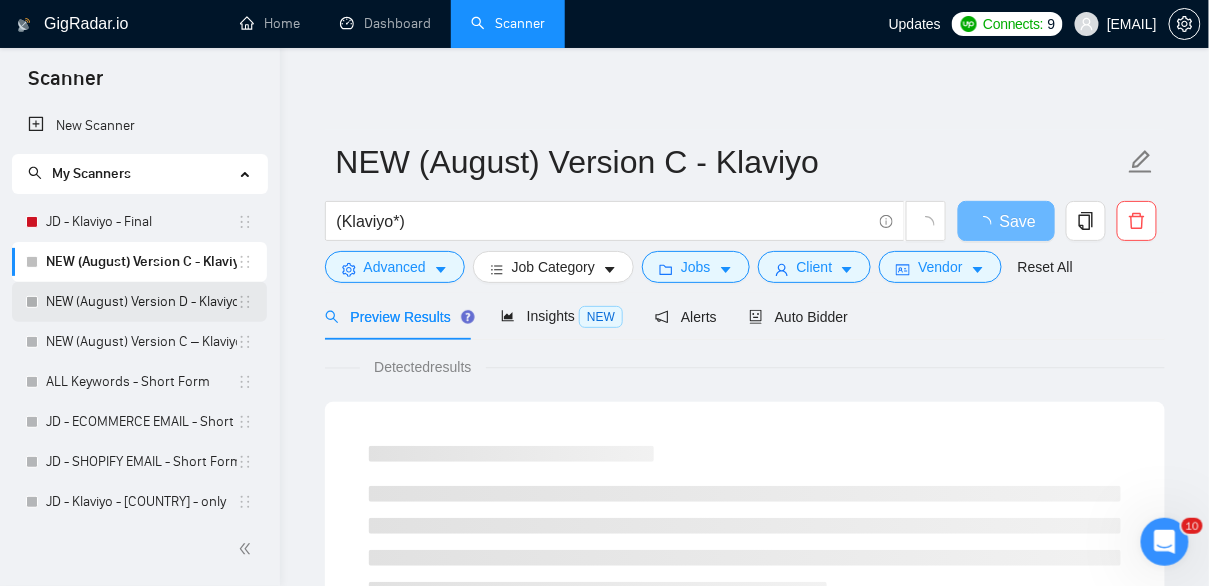 click on "NEW (August) Version D - Klaviyo" at bounding box center (141, 302) 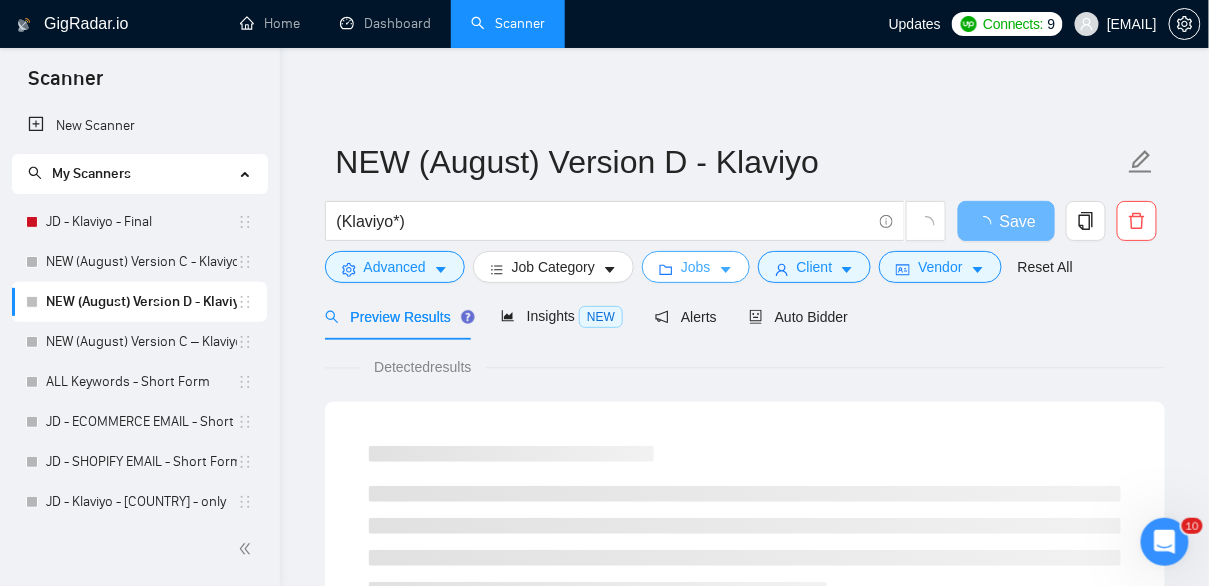 click on "Jobs" at bounding box center [696, 267] 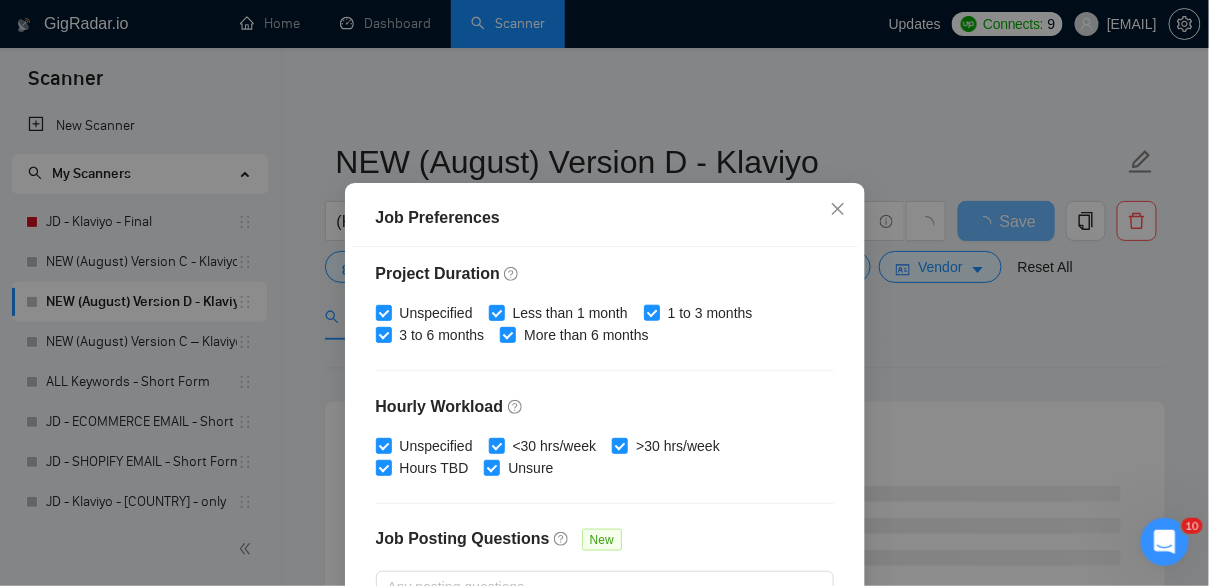 scroll, scrollTop: 716, scrollLeft: 0, axis: vertical 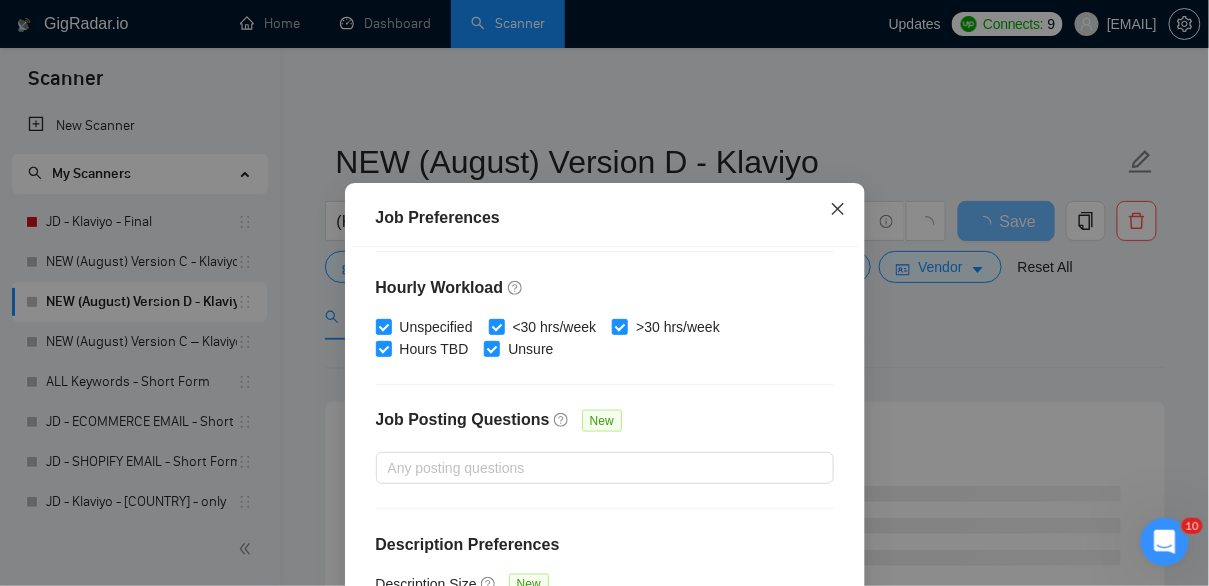 click 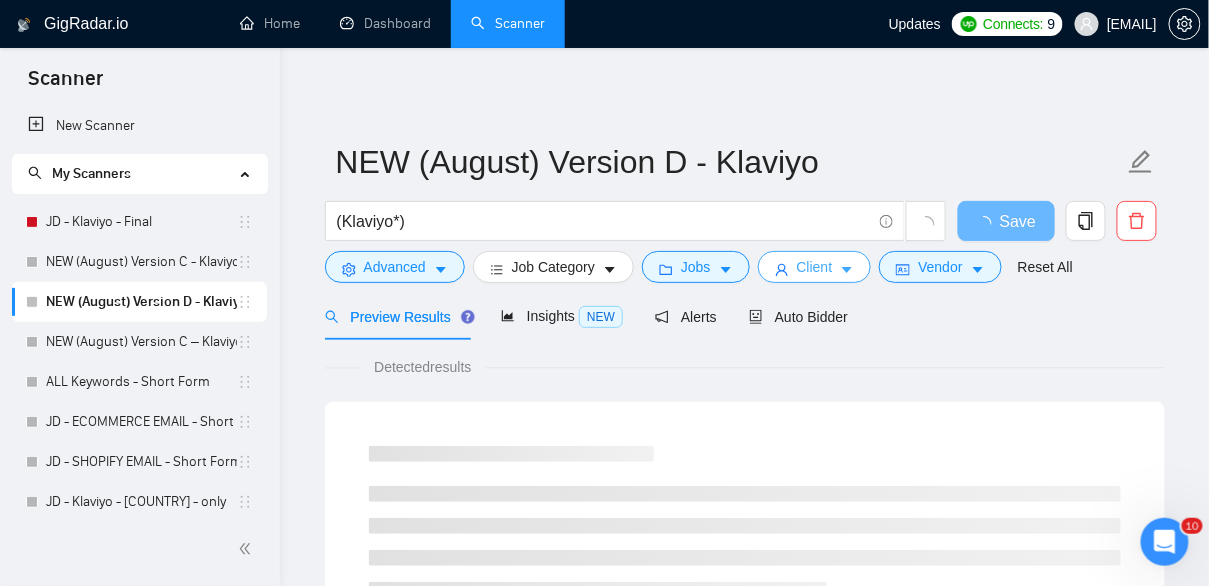 click on "Client" at bounding box center [815, 267] 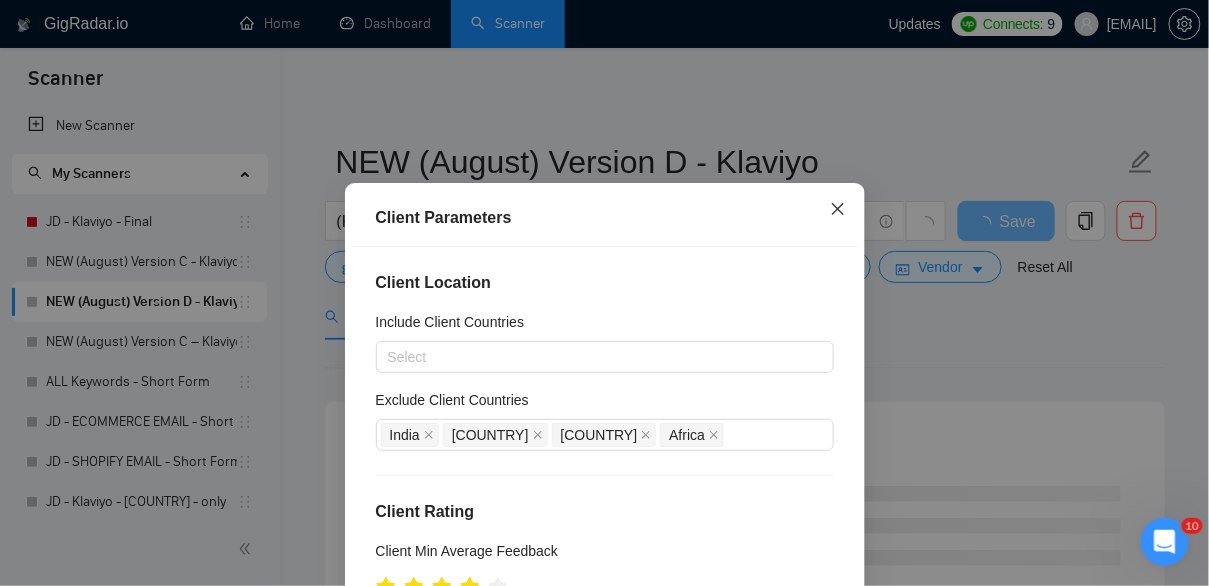 click at bounding box center [838, 210] 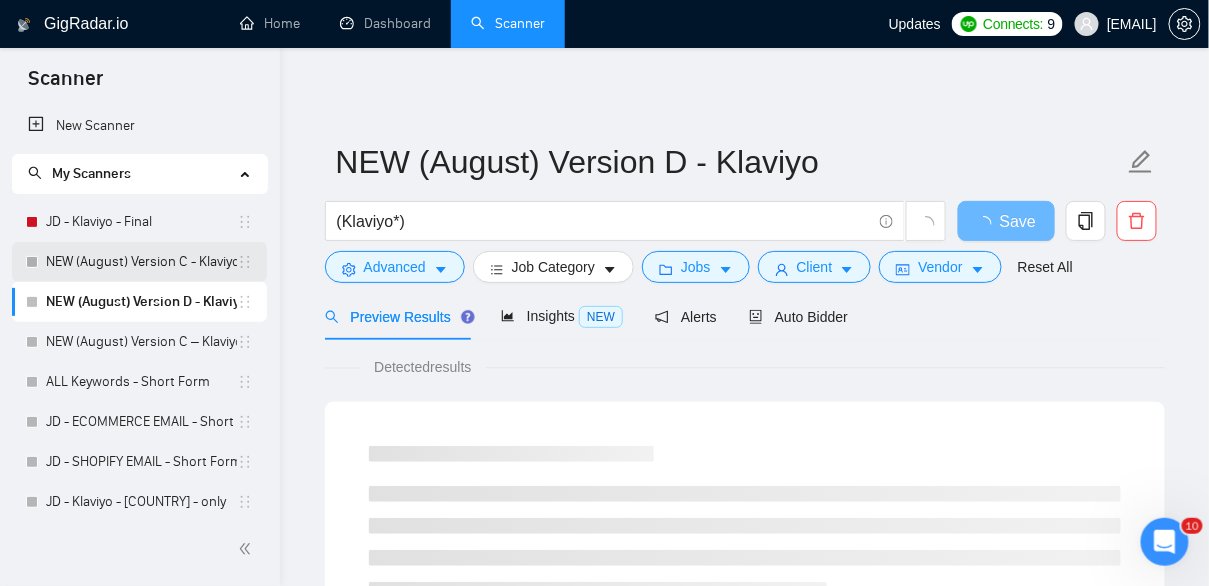 click on "NEW (August) Version C - Klaviyo" at bounding box center (141, 262) 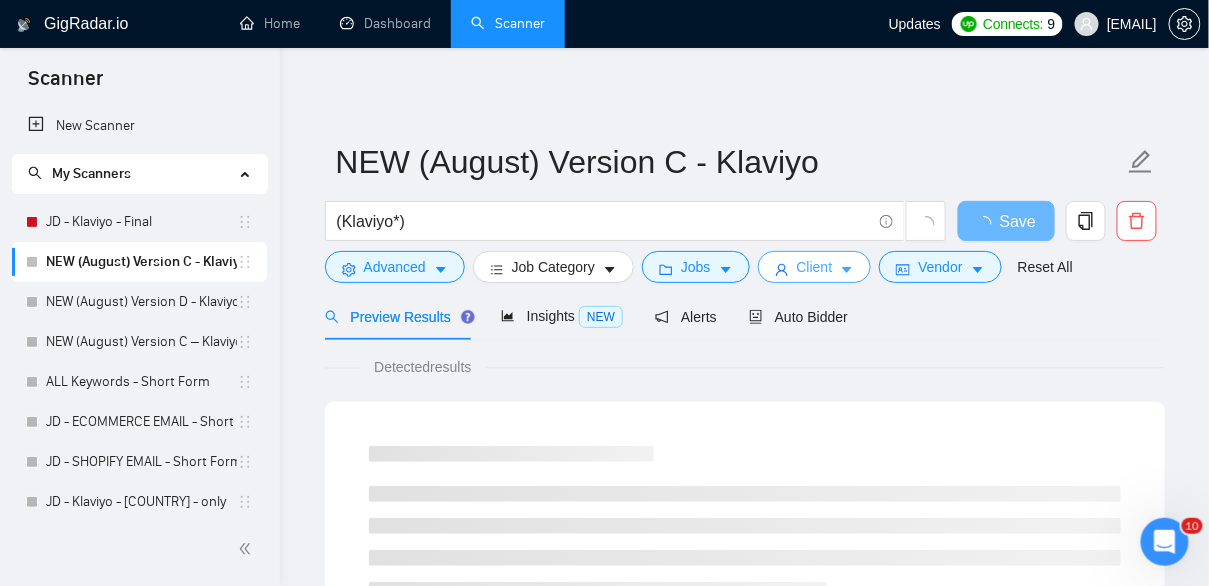 click on "Client" at bounding box center [815, 267] 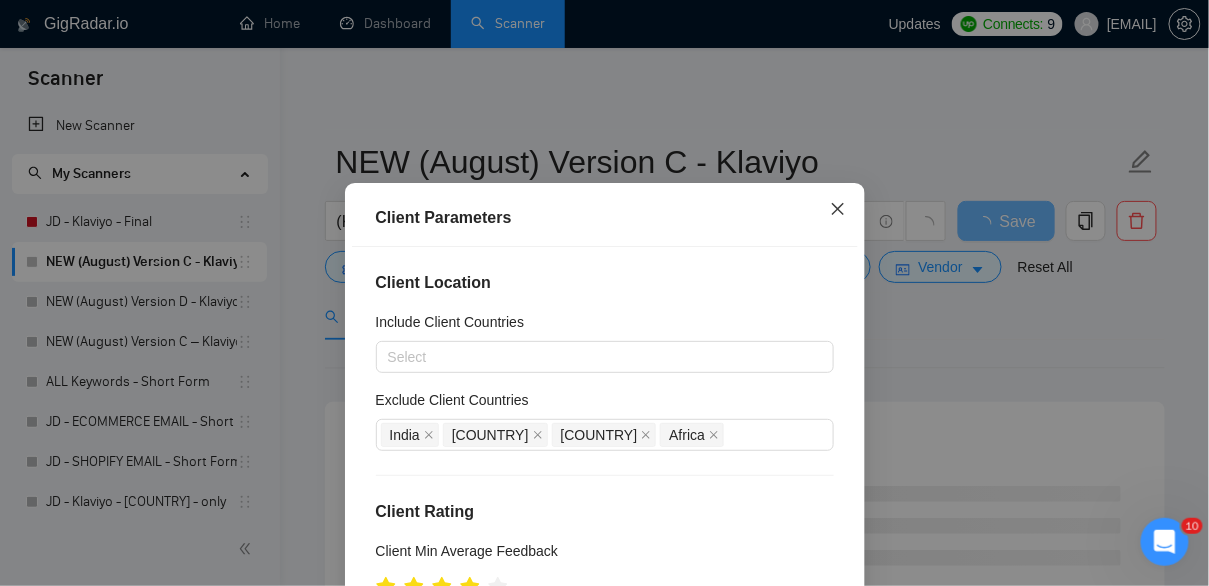 click at bounding box center (838, 210) 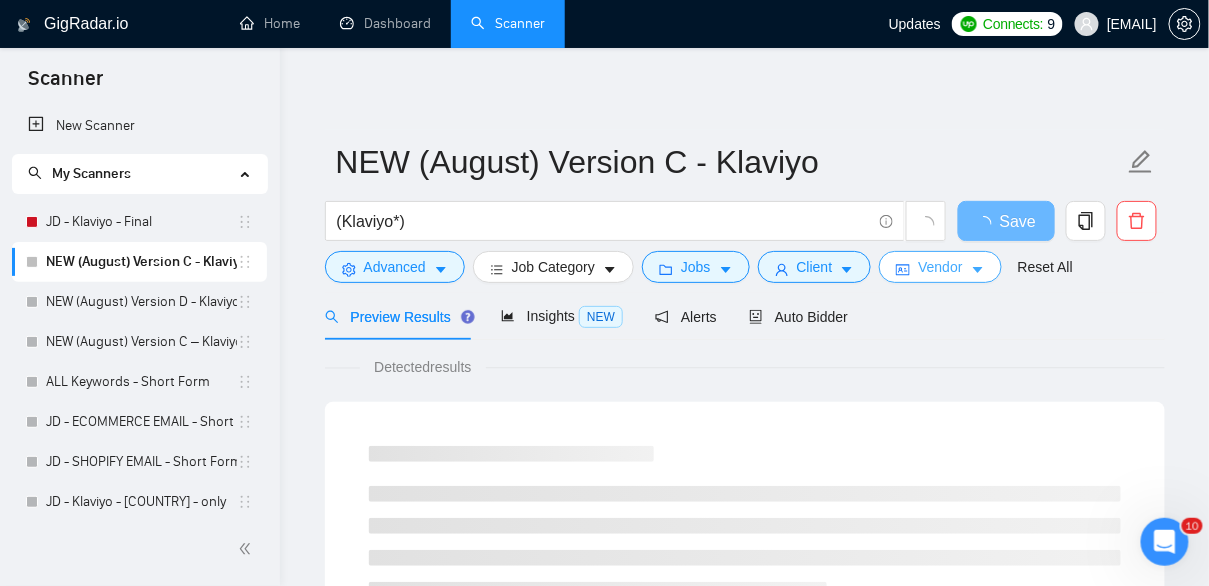 click on "Vendor" at bounding box center (940, 267) 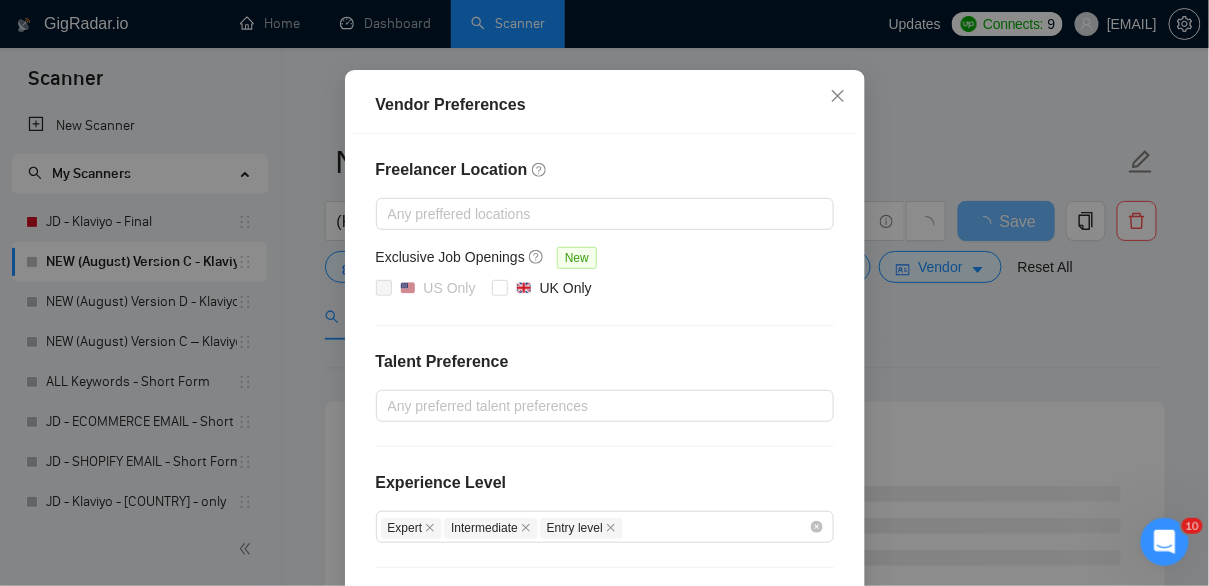 scroll, scrollTop: 0, scrollLeft: 0, axis: both 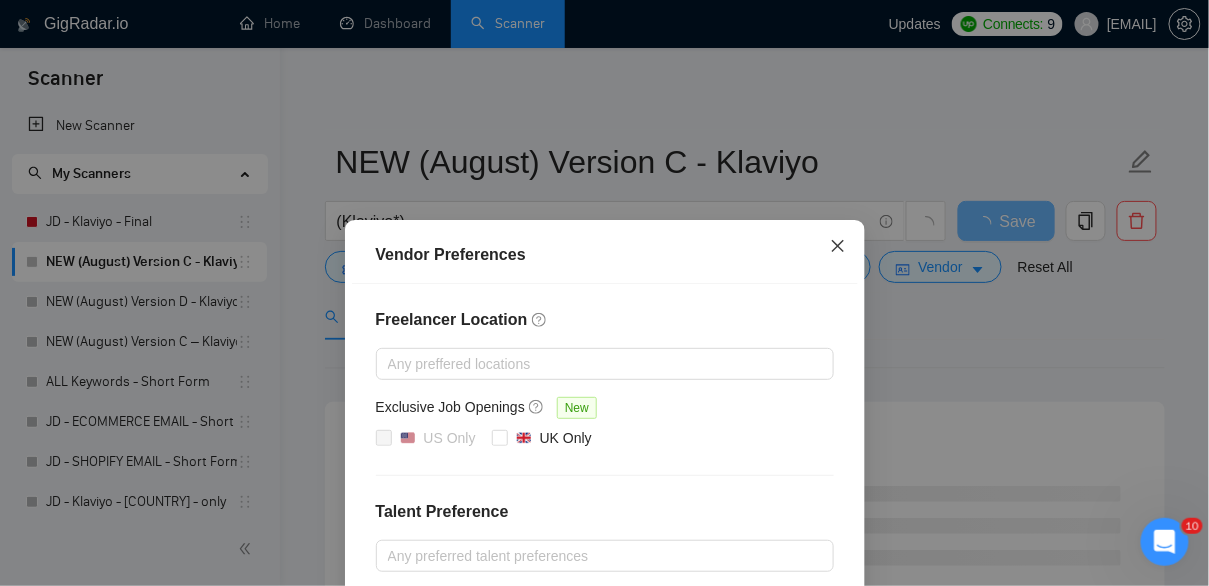click at bounding box center (838, 247) 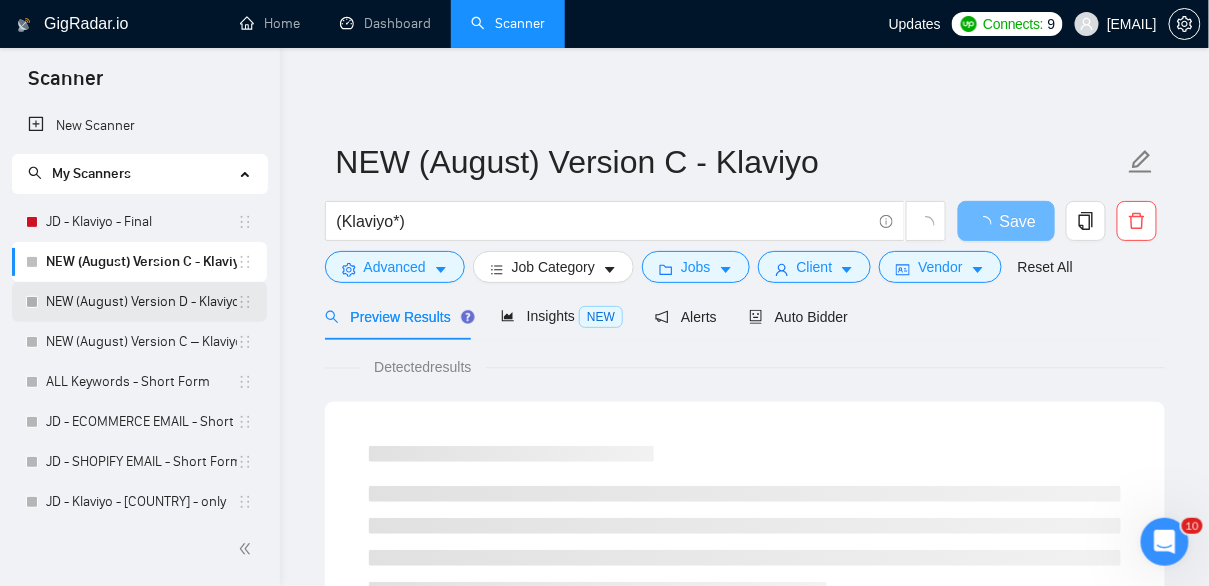 click on "NEW (August) Version D - Klaviyo" at bounding box center (141, 302) 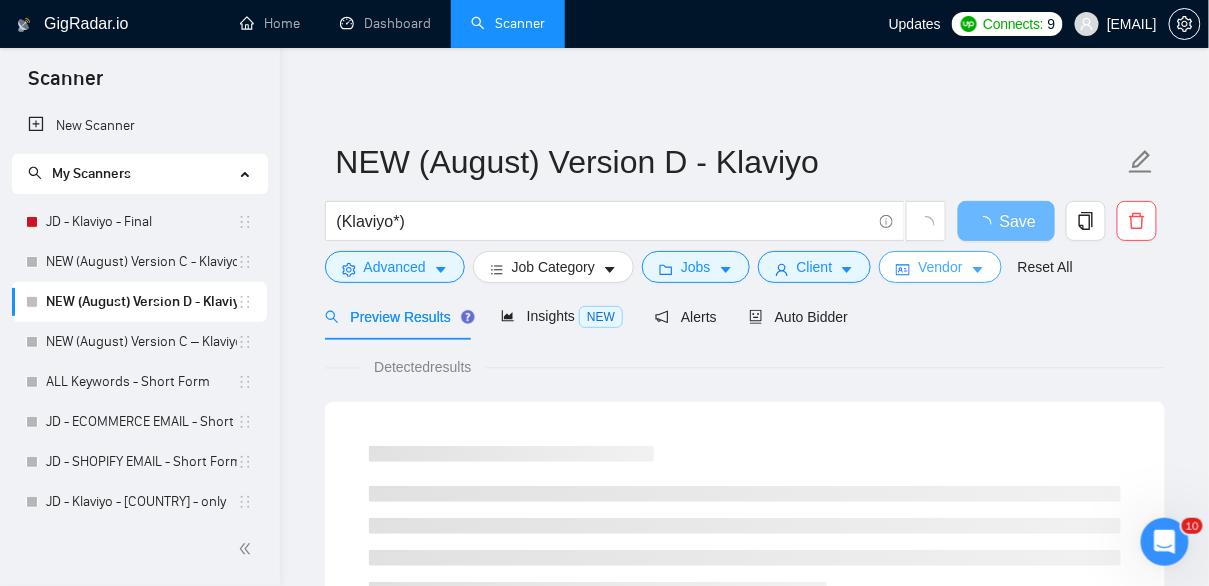 click on "Vendor" at bounding box center (940, 267) 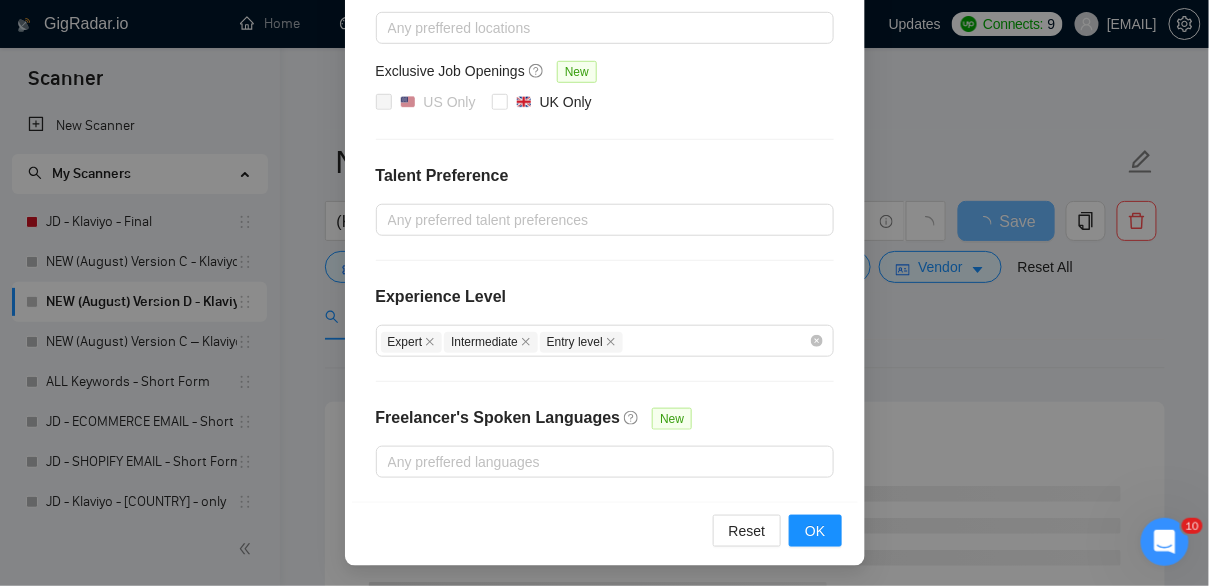 scroll, scrollTop: 0, scrollLeft: 0, axis: both 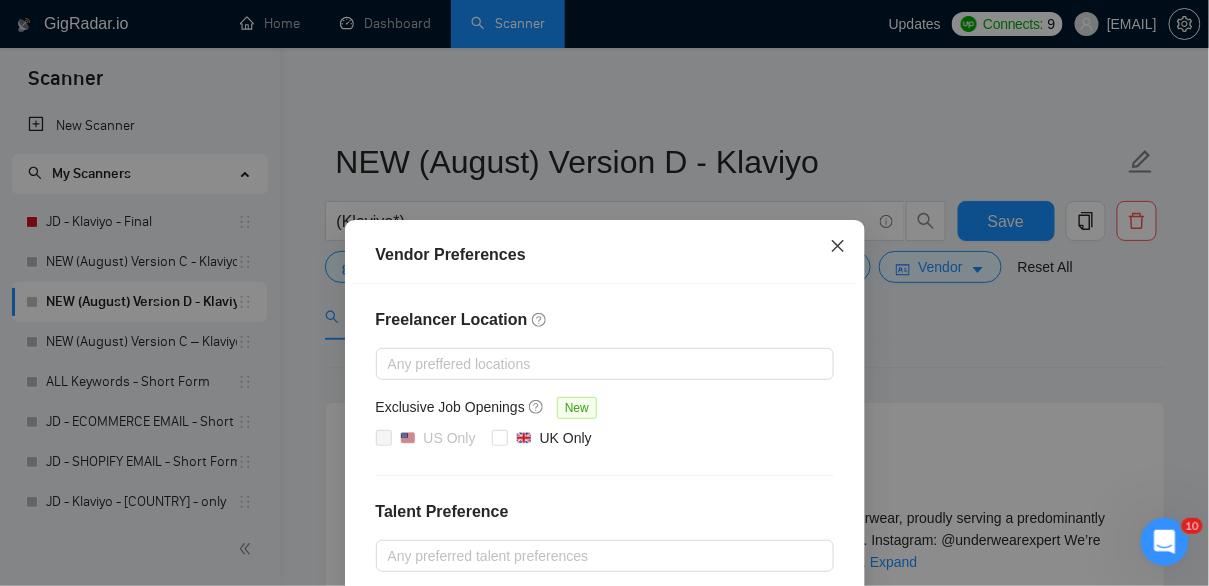 click at bounding box center (838, 247) 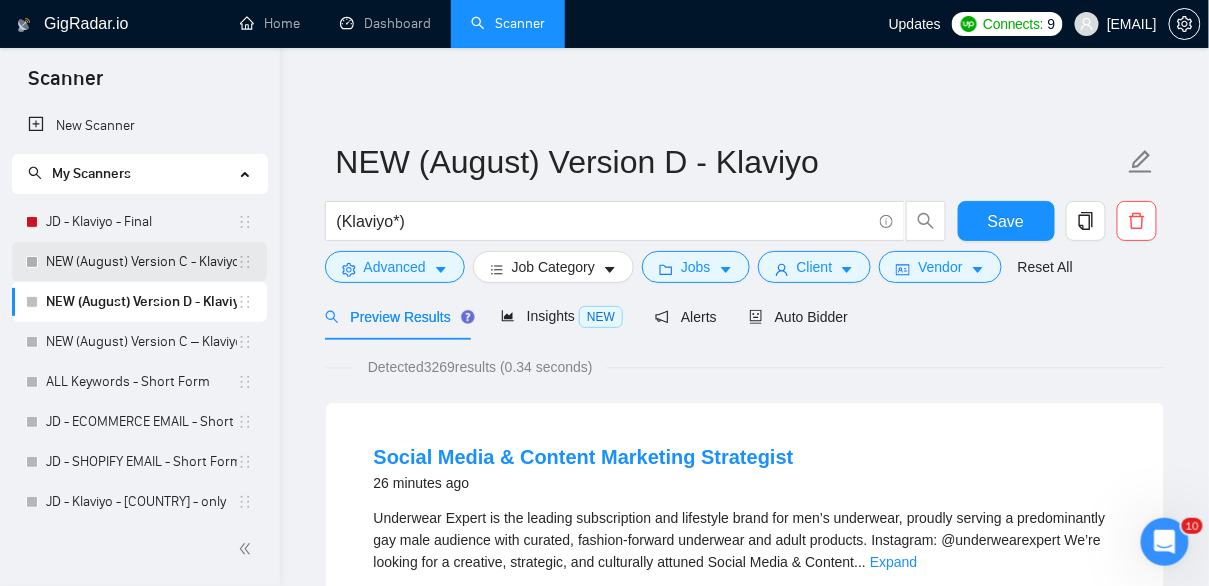 click on "NEW (August) Version C - Klaviyo" at bounding box center [141, 262] 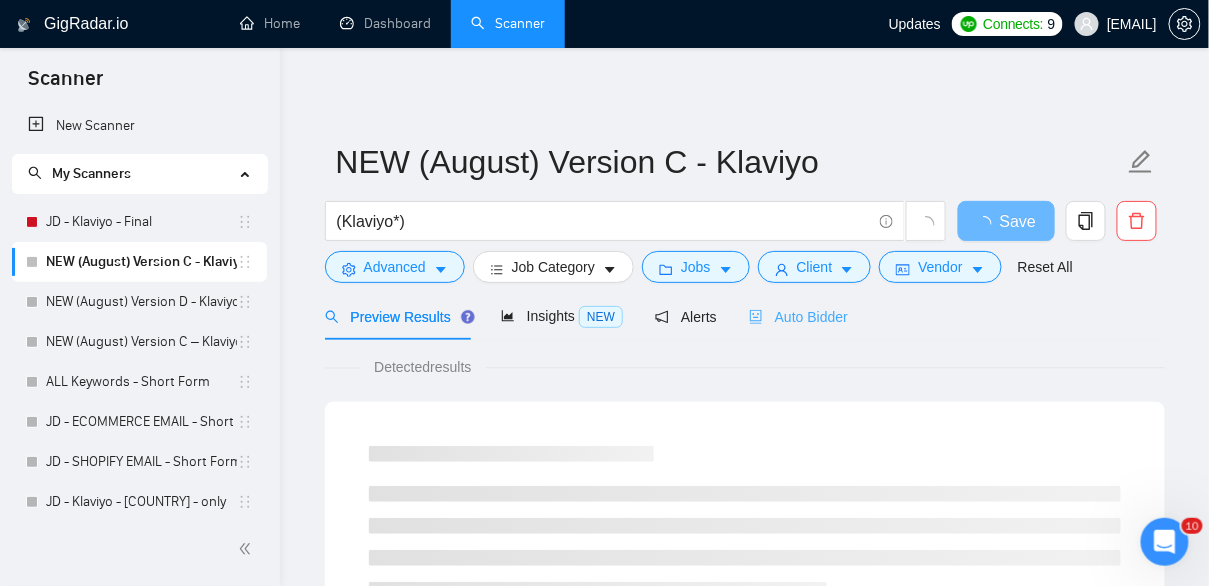 click on "Auto Bidder" at bounding box center [798, 316] 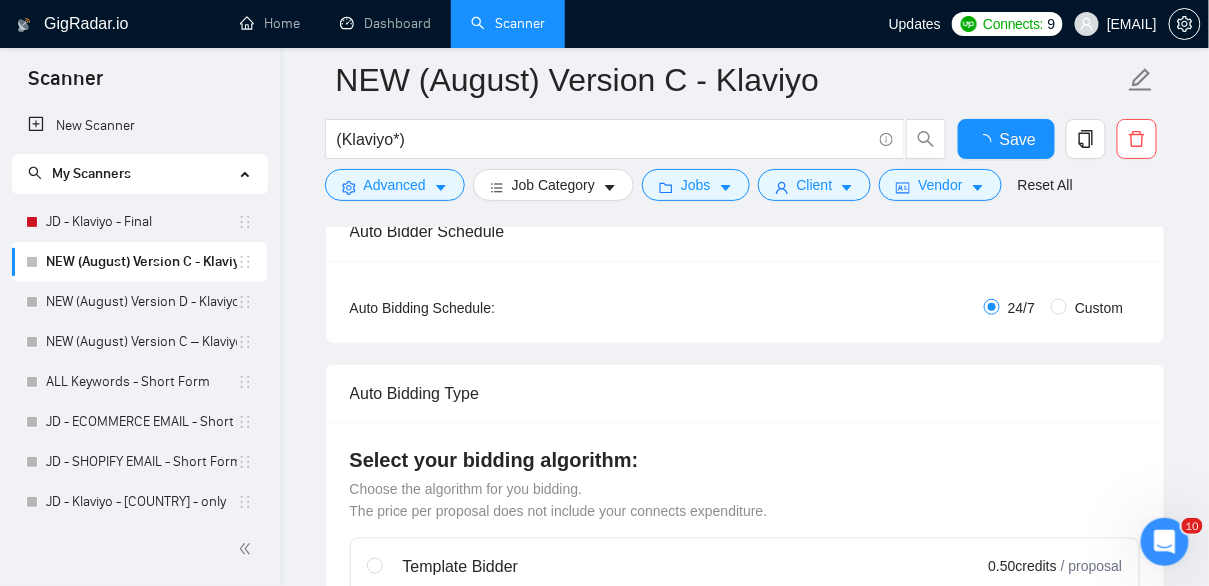 type 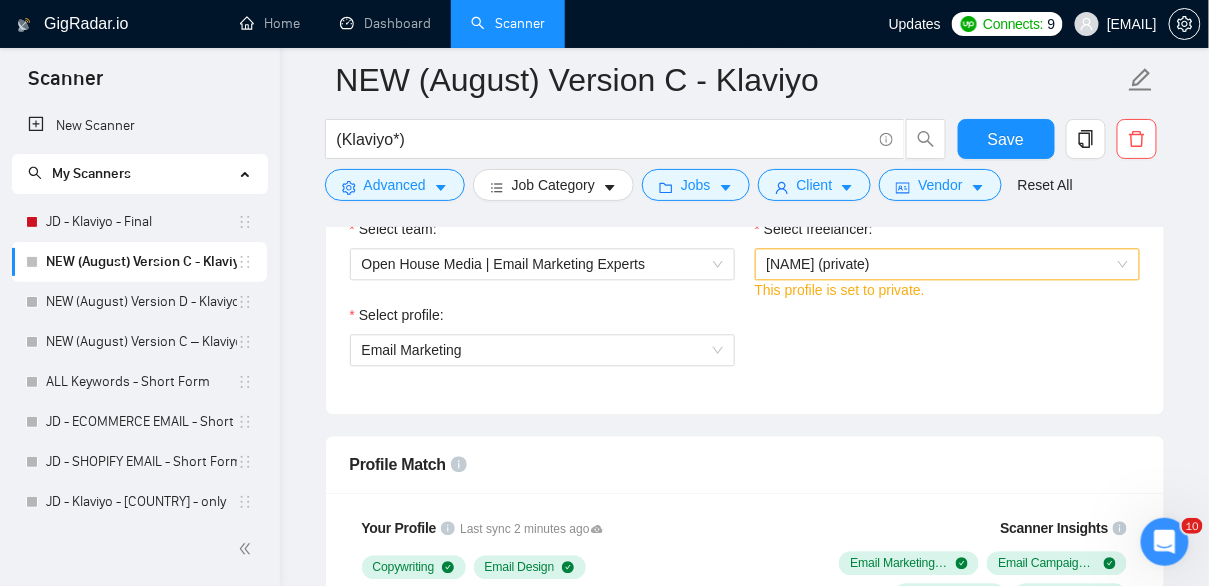 scroll, scrollTop: 1076, scrollLeft: 0, axis: vertical 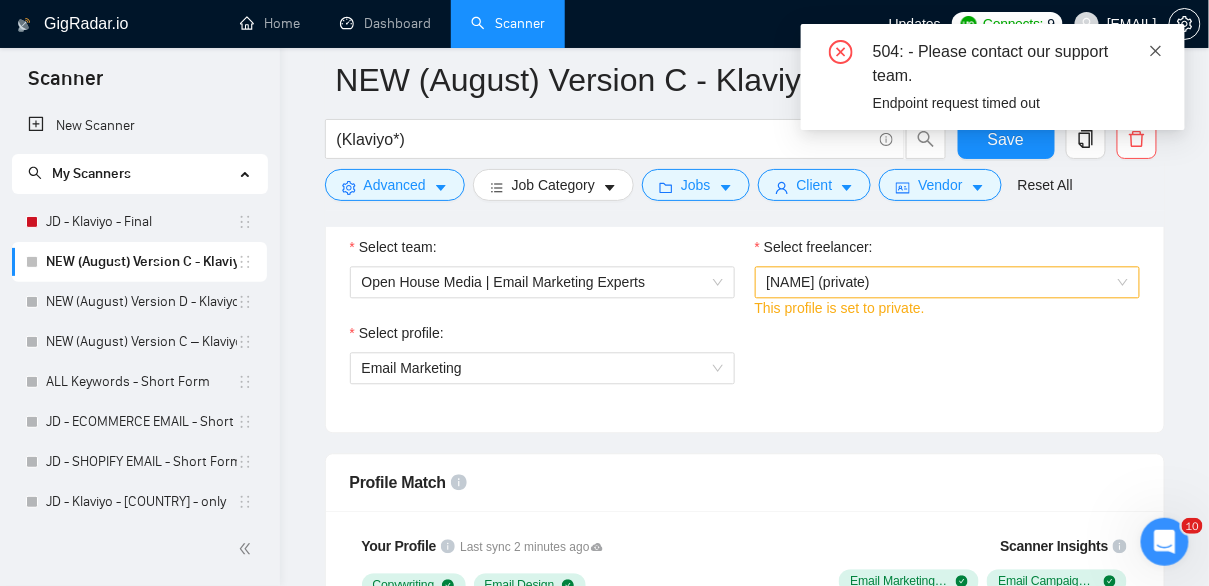 click 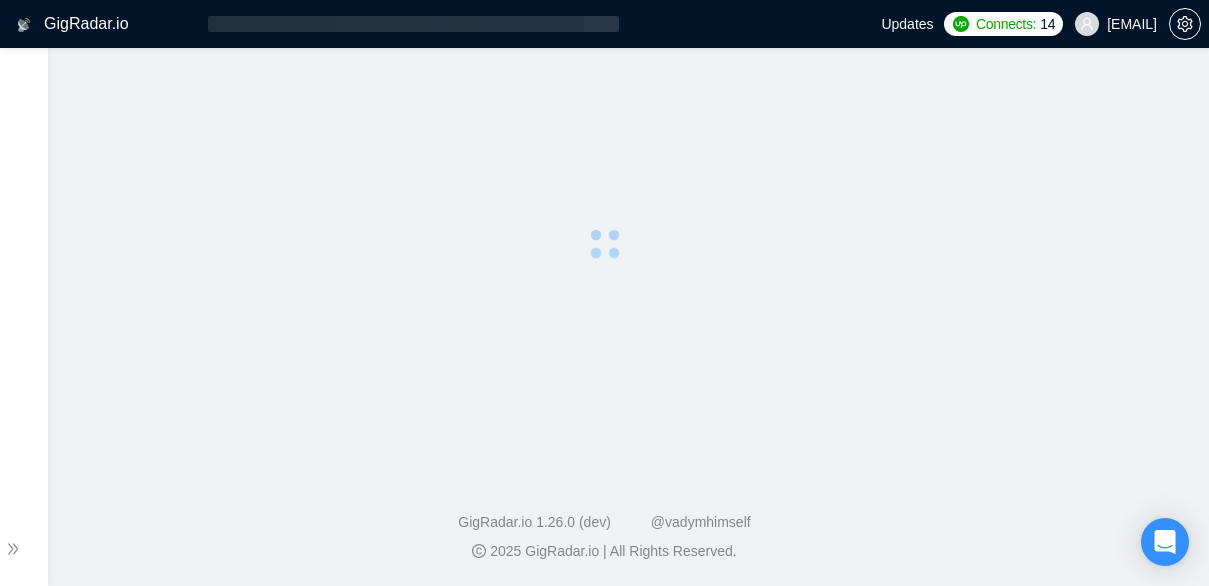 scroll, scrollTop: 0, scrollLeft: 0, axis: both 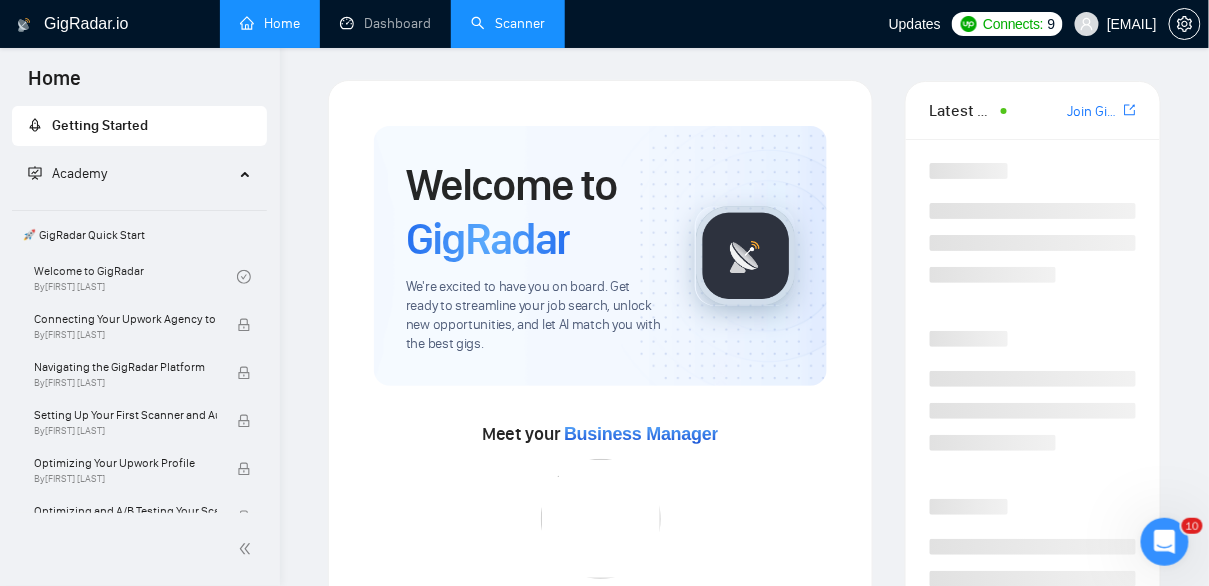 click on "Scanner" at bounding box center (508, 23) 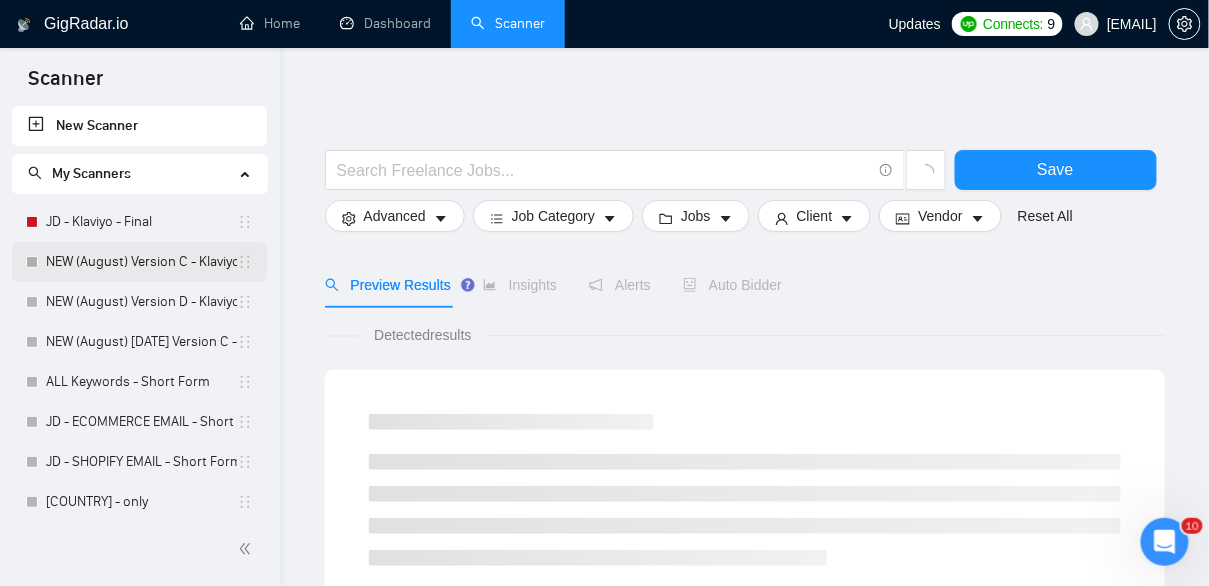 click on "NEW (August) Version C - Klaviyo" at bounding box center (141, 262) 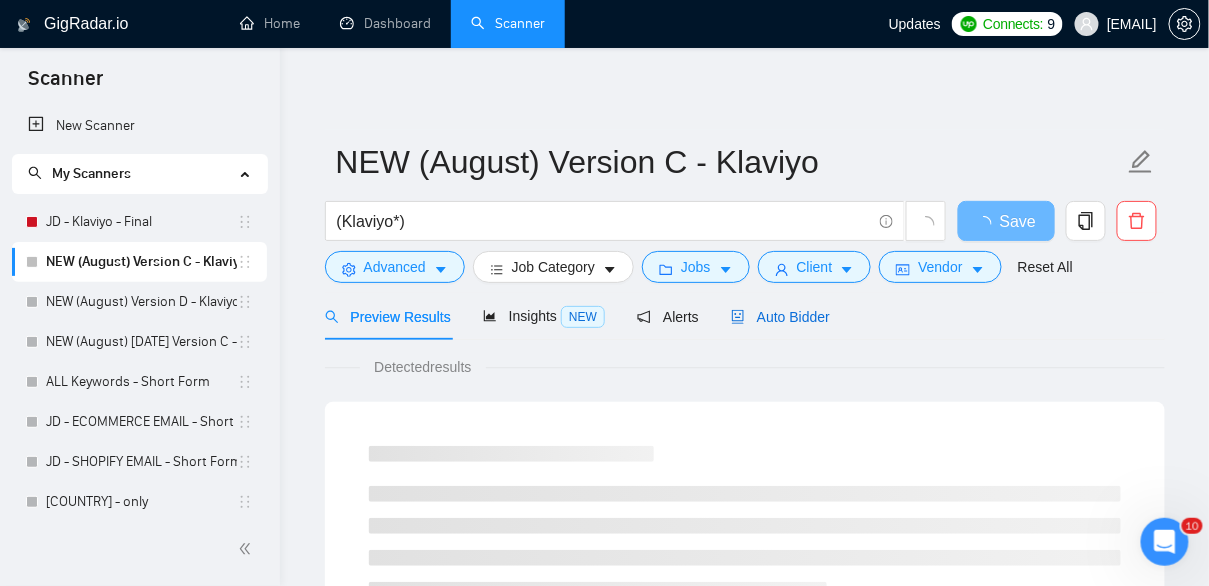 click on "Auto Bidder" at bounding box center [780, 317] 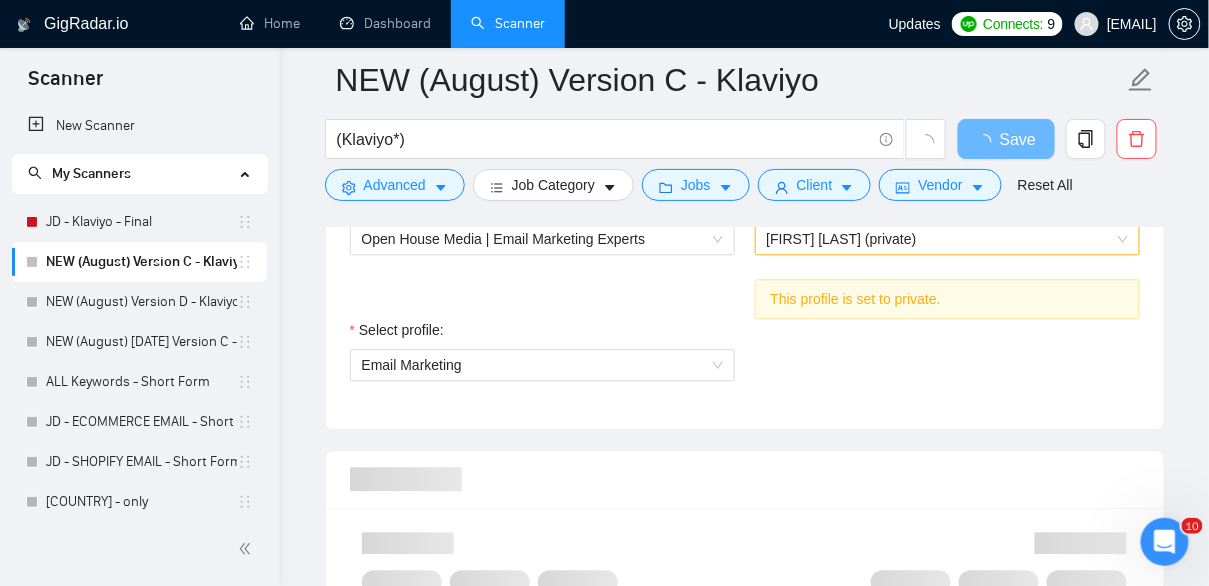 scroll, scrollTop: 1118, scrollLeft: 0, axis: vertical 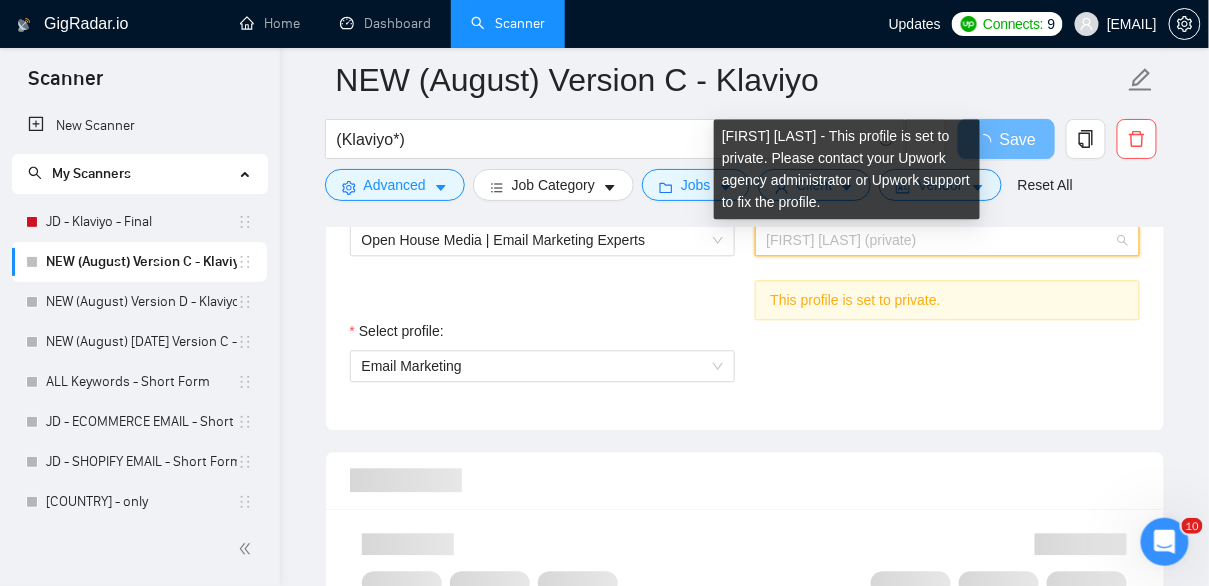 click on "Jordan Doughty (private)" at bounding box center [842, 240] 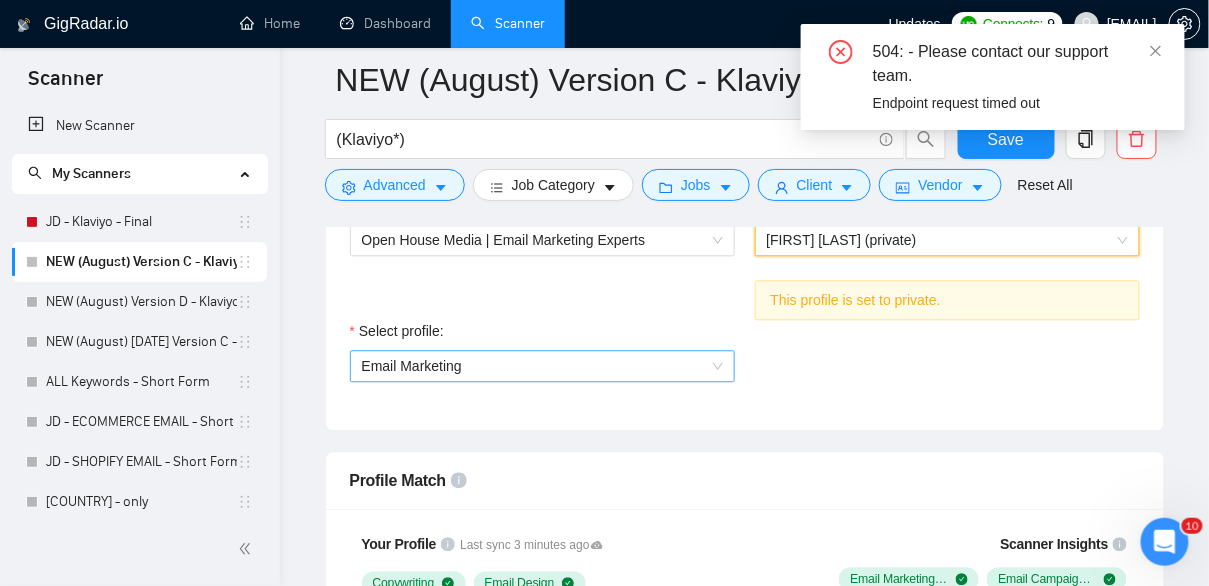 type 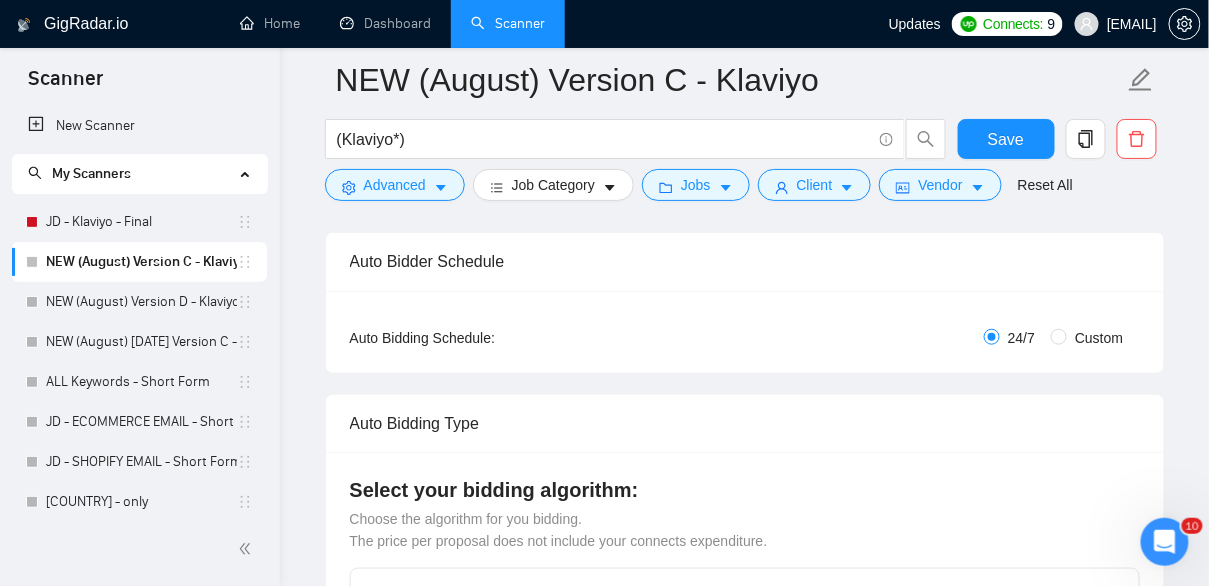 scroll, scrollTop: 302, scrollLeft: 0, axis: vertical 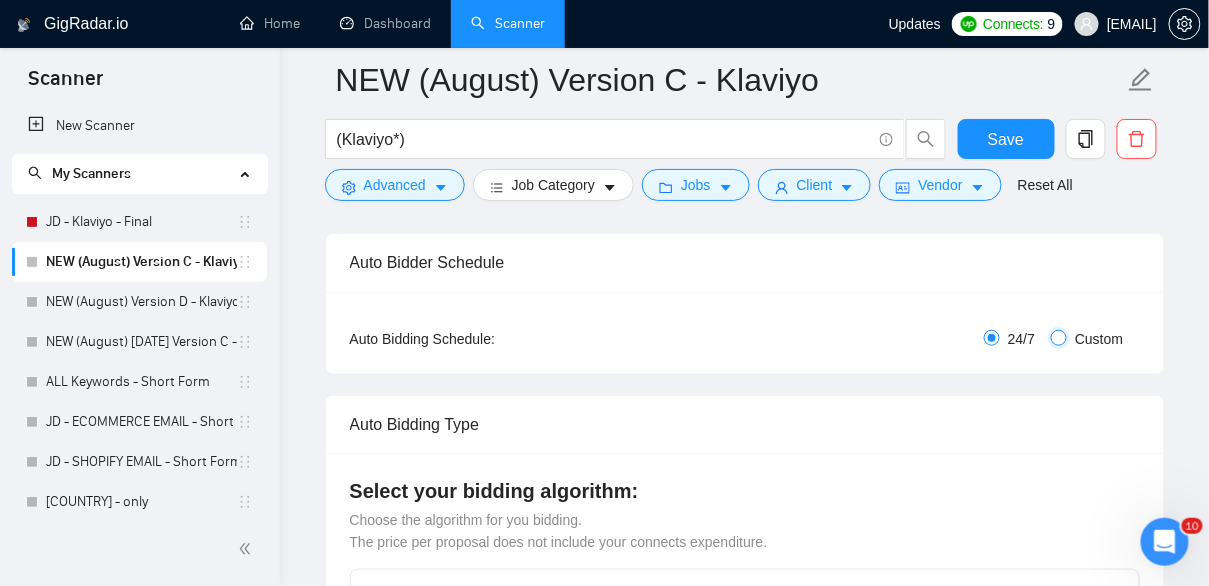 click on "Custom" at bounding box center [1059, 338] 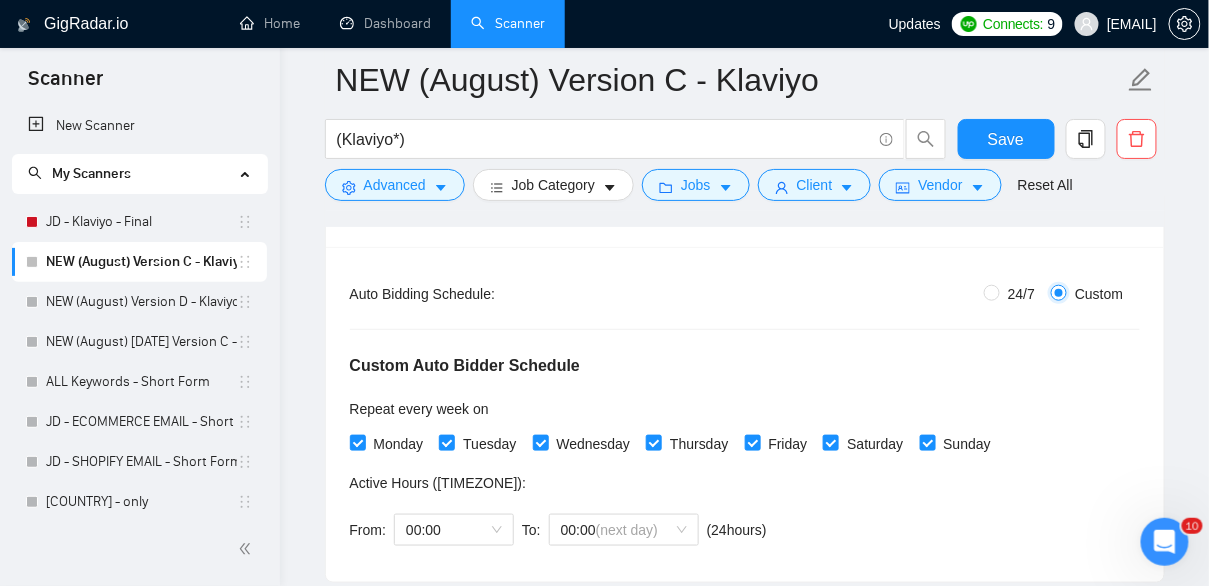 scroll, scrollTop: 358, scrollLeft: 0, axis: vertical 